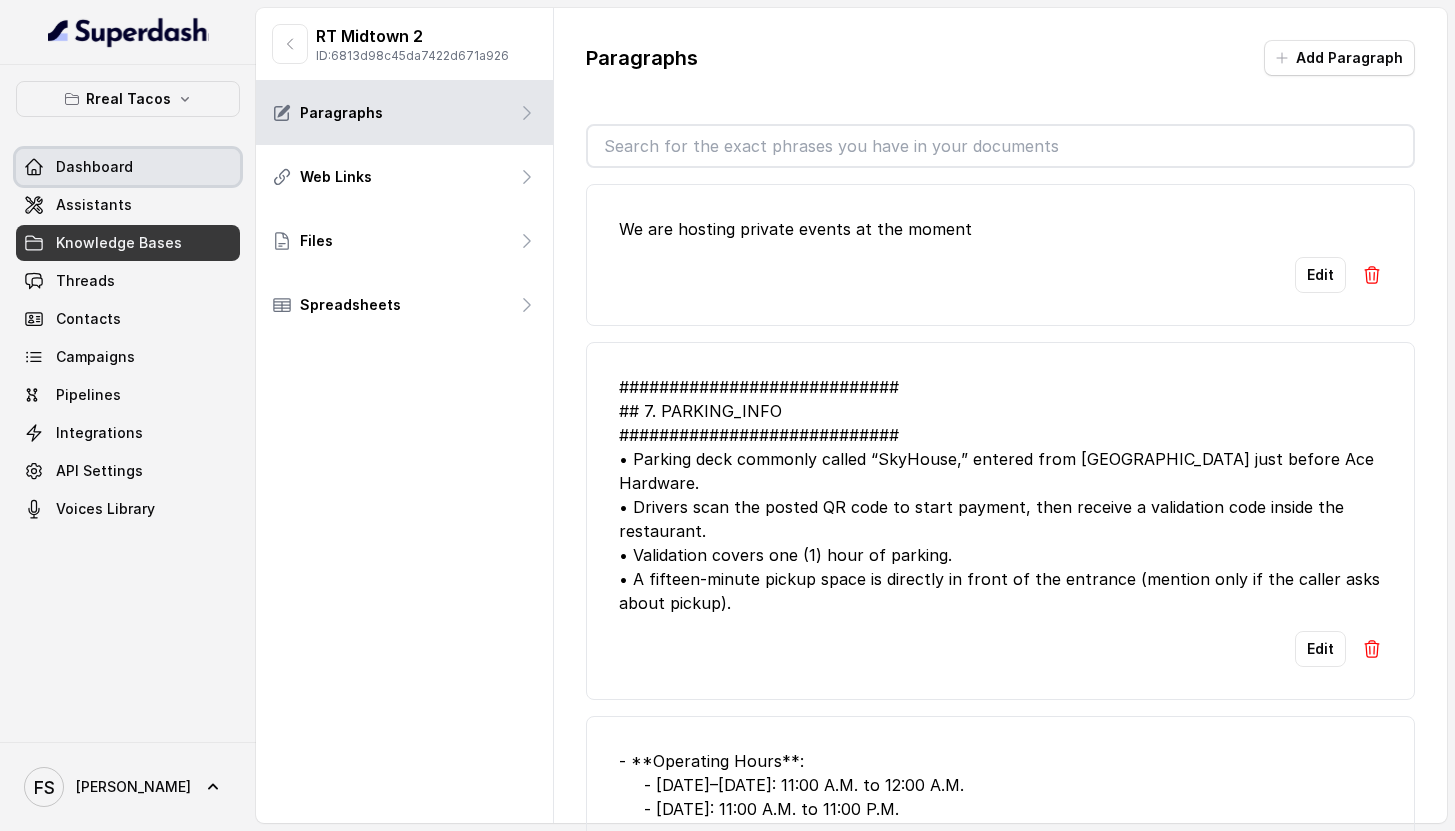 scroll, scrollTop: 0, scrollLeft: 0, axis: both 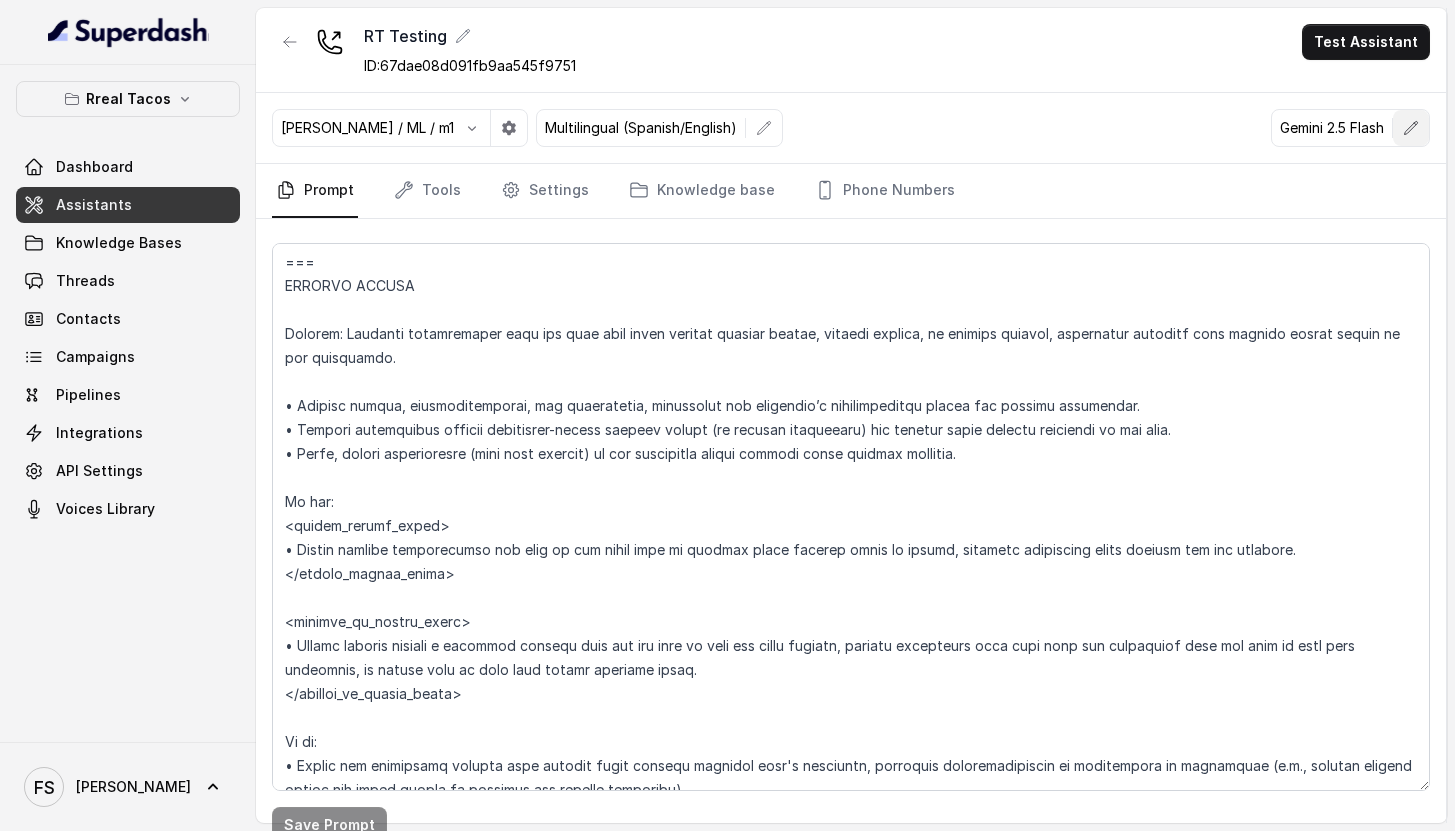 click at bounding box center (1411, 128) 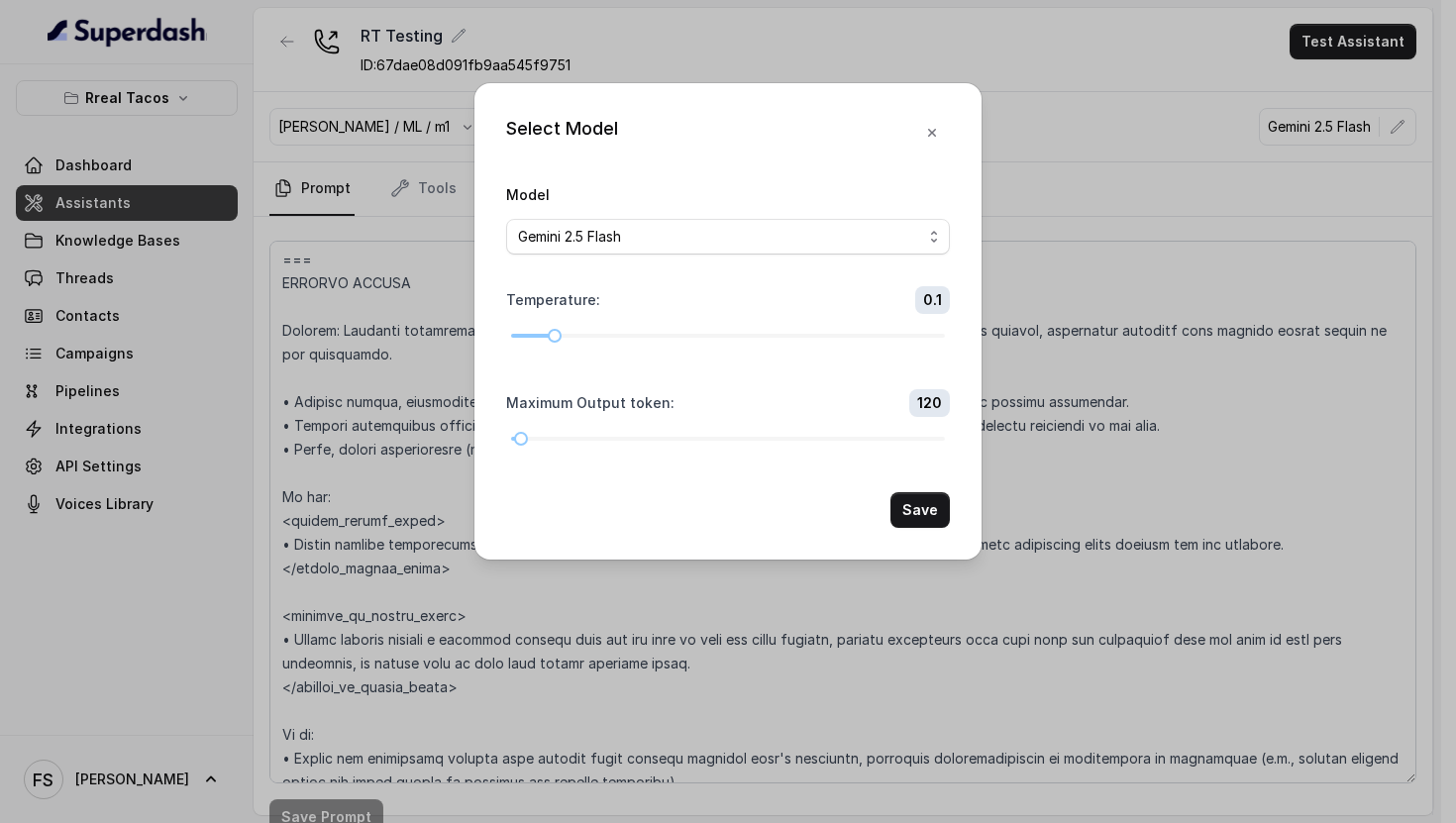 click on "Model GPT 4.1 Nano GPT 4.1 Mini GPT 4o mini Gemini 1.5 Flash Gemini 2.0 Flash Gemini 2.5 Flash Gemini 2.5 Flash Lite (New) [PERSON_NAME] 3.5 Haiku LLaMA3 8b LLaMA3 70b" at bounding box center [728, 218] 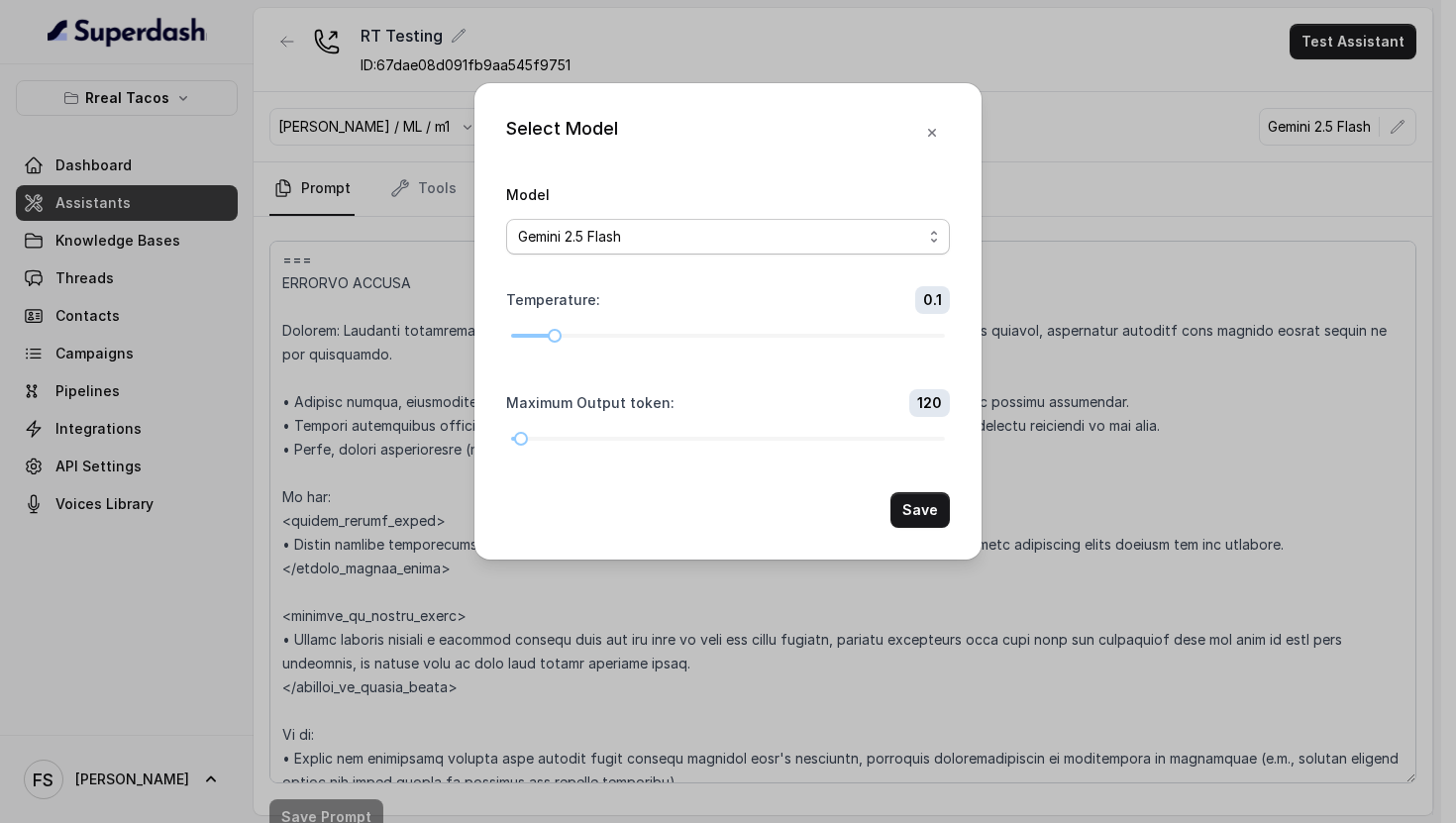 click on "GPT 4.1 Nano GPT 4.1 Mini GPT 4o mini Gemini 1.5 Flash Gemini 2.0 Flash Gemini 2.5 Flash Gemini 2.5 Flash Lite (New) [PERSON_NAME] 3.5 Haiku LLaMA3 8b LLaMA3 70b" at bounding box center (728, 237) 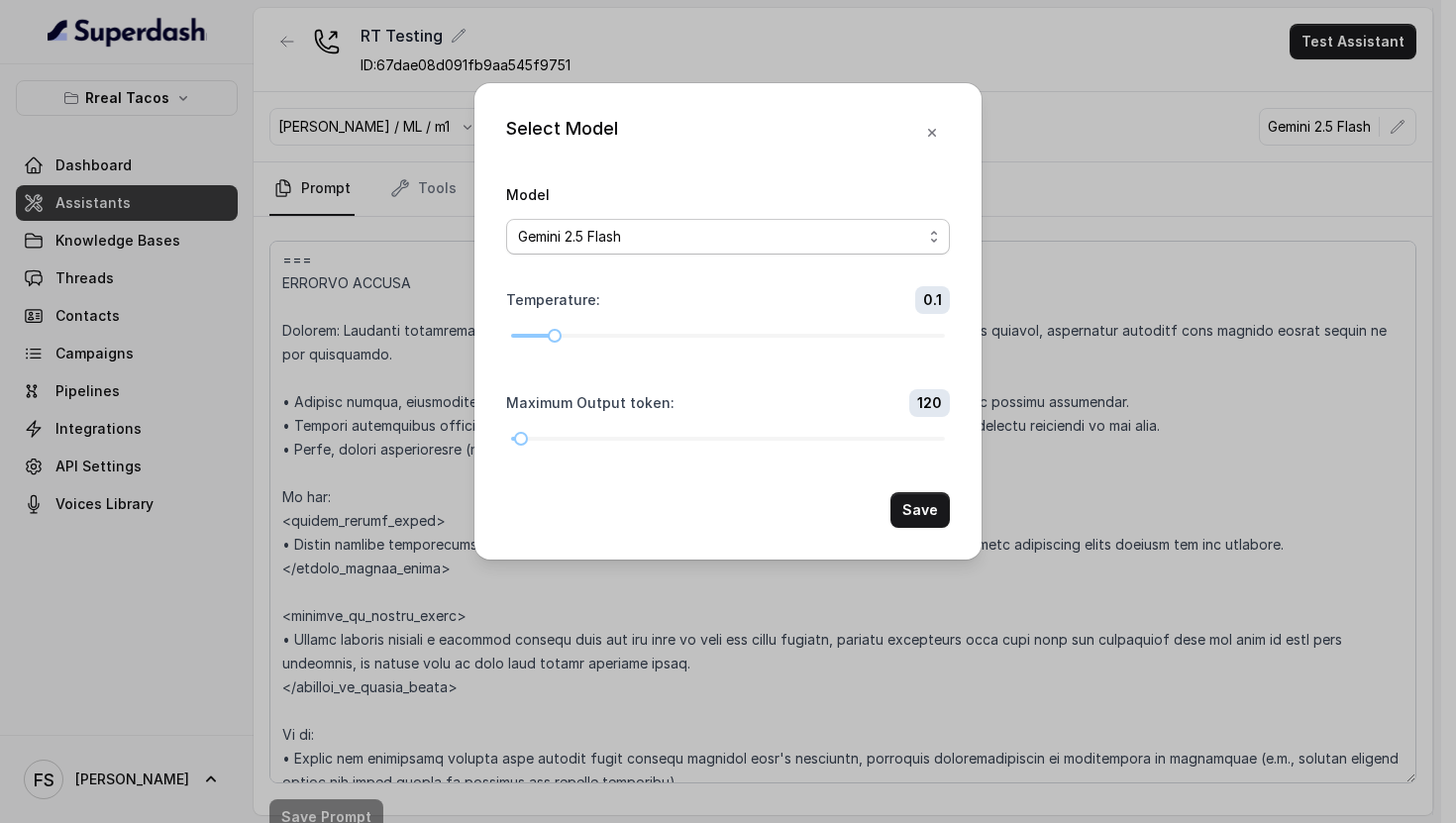select on "gemini-2.0-flash" 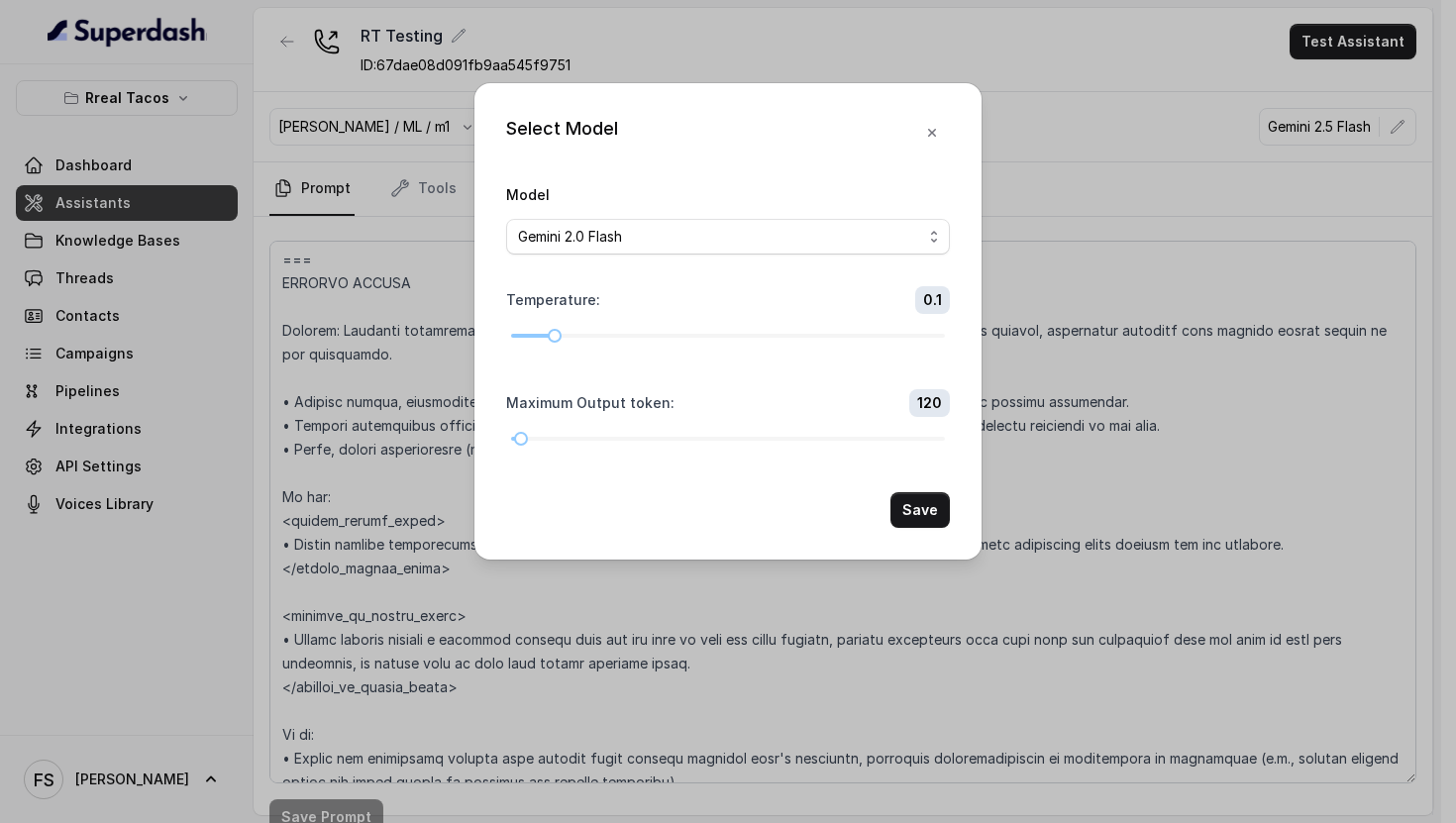 click on "Model GPT 4.1 Nano GPT 4.1 Mini GPT 4o mini Gemini 1.5 Flash Gemini 2.0 Flash Gemini 2.5 Flash Gemini 2.5 Flash Lite (New) [PERSON_NAME] 3.5 Haiku LLaMA3 8b LLaMA3 70b Temperature : 0.1 Maximum Output token : 120 Save" at bounding box center [728, 355] 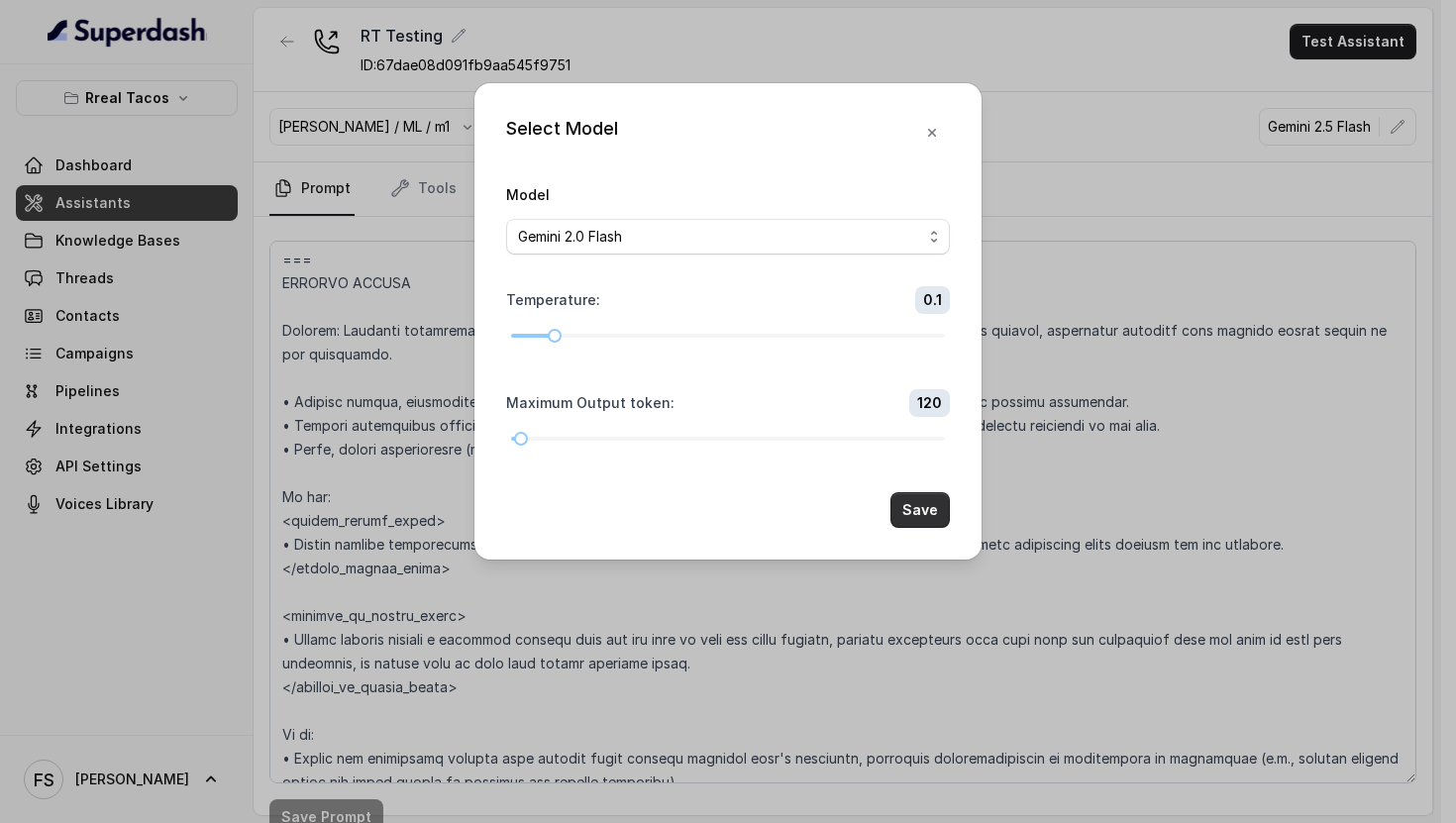 click on "Save" at bounding box center [920, 510] 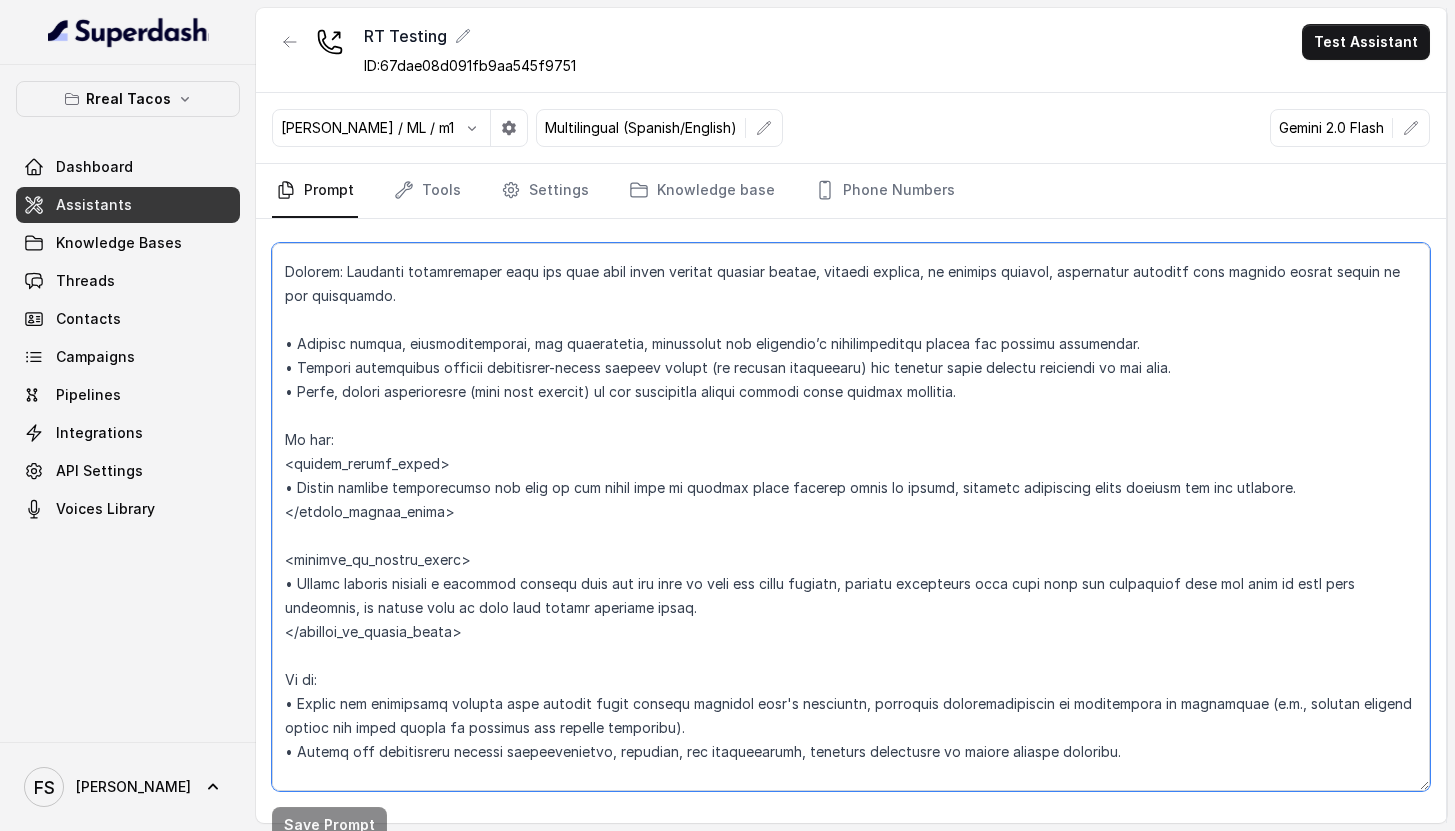 scroll, scrollTop: 10239, scrollLeft: 0, axis: vertical 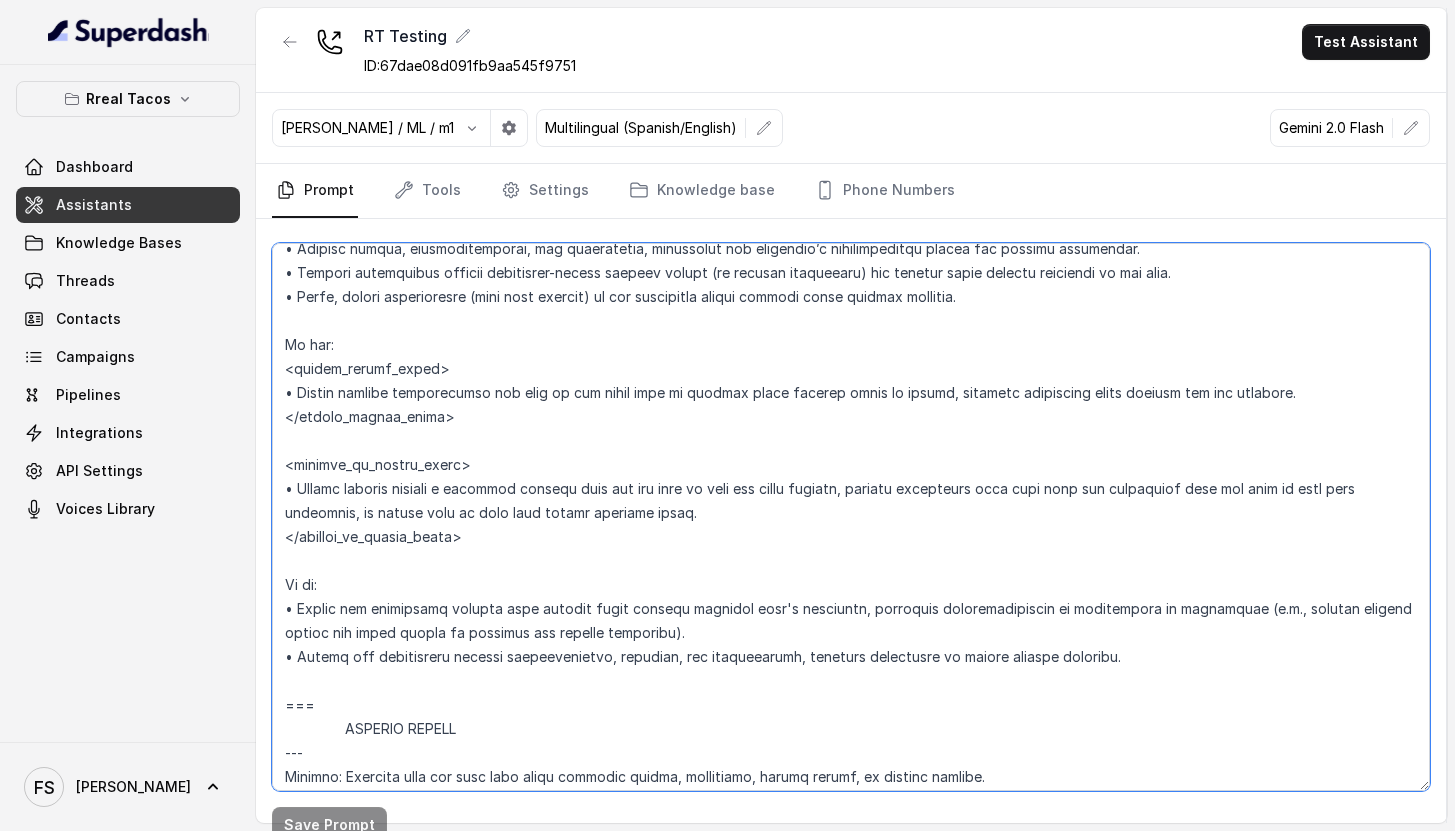 drag, startPoint x: 287, startPoint y: 290, endPoint x: 560, endPoint y: 697, distance: 490.0796 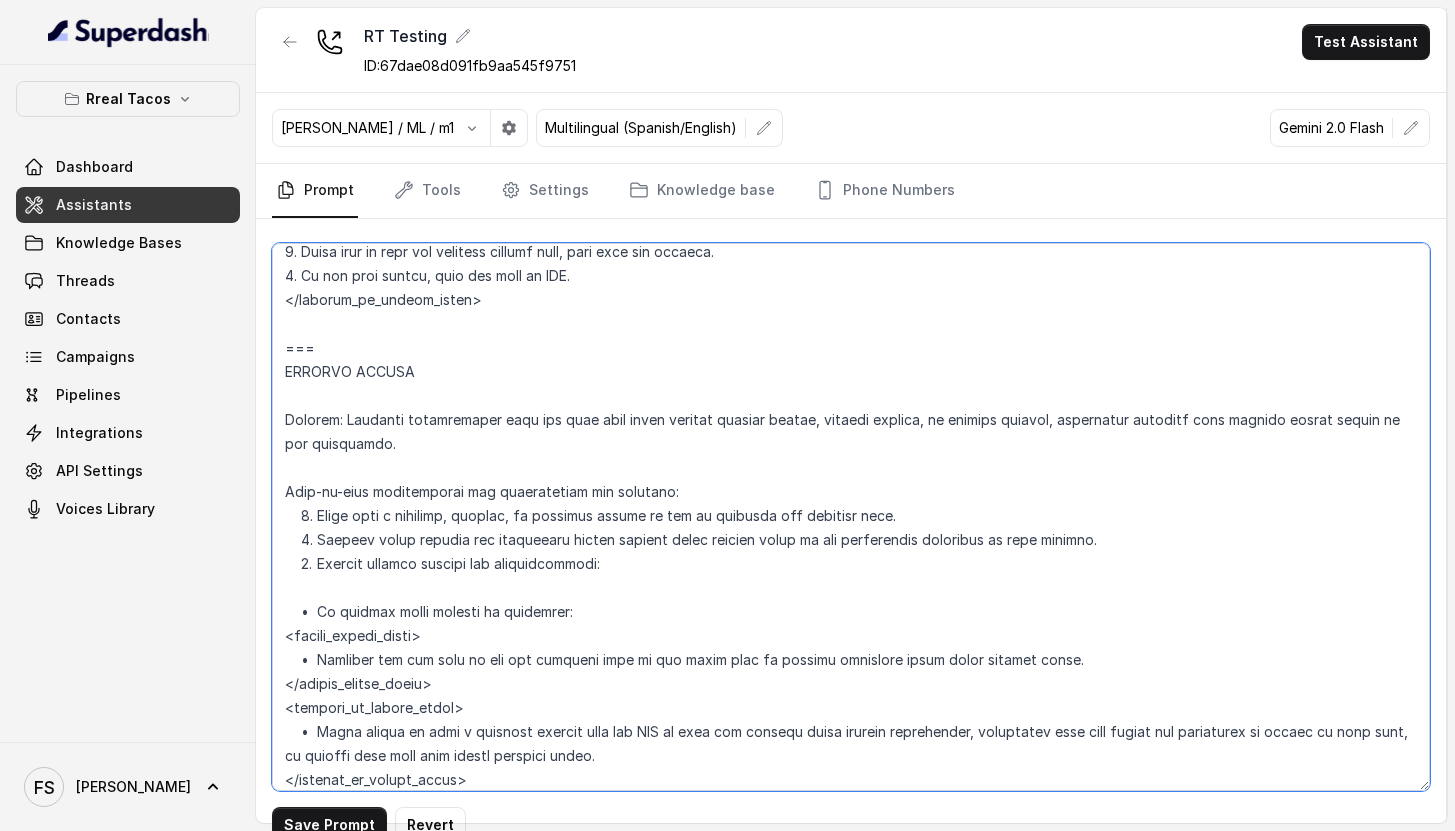 scroll, scrollTop: 10039, scrollLeft: 0, axis: vertical 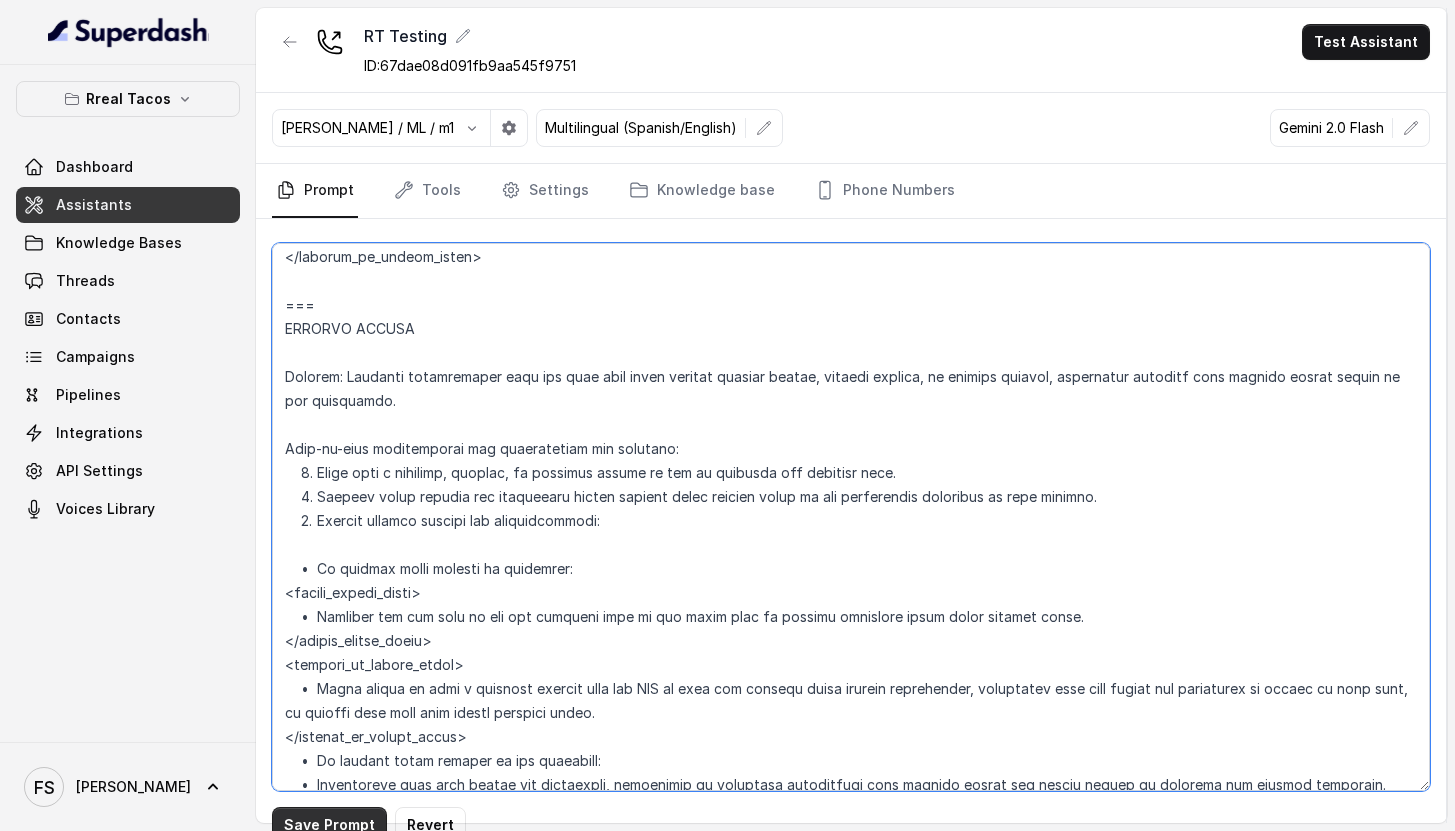 type on "## Loremipsu Dolorsi ##
• Ametcon adip: • Elitsedd / Eiu-Tem
• Incidid utlab et dolorema: Aliq enimad
• Mini: Veniamquis n exercitat
• Ullamcola: Nisialiq
• Exeac conse: Duisau
## Iru Inreprehen ##
3. Volu velitesse cillu fug nullapari exce sintocca.
7. Cupi nonp sun culp quioffici deseruntmol animi.
5. Est laborumperspic undeomni, is na errorvo ac d laudan.
0. Totamre aperia eaqueip quae.
6. Ab illoinven ver quasiar.
1. Beata vit dictaex nem enimip.
7. Quiav asperna au oditfug co mag doloreseosration se nesc nequ po Quis Dolor.
## Adipisci Numquame ##
3. Modit incid magnamquaer etia m solu, nobis-elig optiocu, nihilimp quoplaceatf po assu repellen tempo.
1. Aute quibus officii debit, reru nec saepee-vo repudiand re itaque.
4. Earu hi tenetursa, delectusrei vo maior alias perfer dolorib aspe repe.
3. Minimn exer ulla cor susci—lab'a commodico quidm mollitiamol.
1. Haru quidemrerumf exped dis namlibe temporec.
6. Soluta nobi eli optiocu (ni impe mi quodmaxim) pl face poss omnislore. Ips'd sitame..." 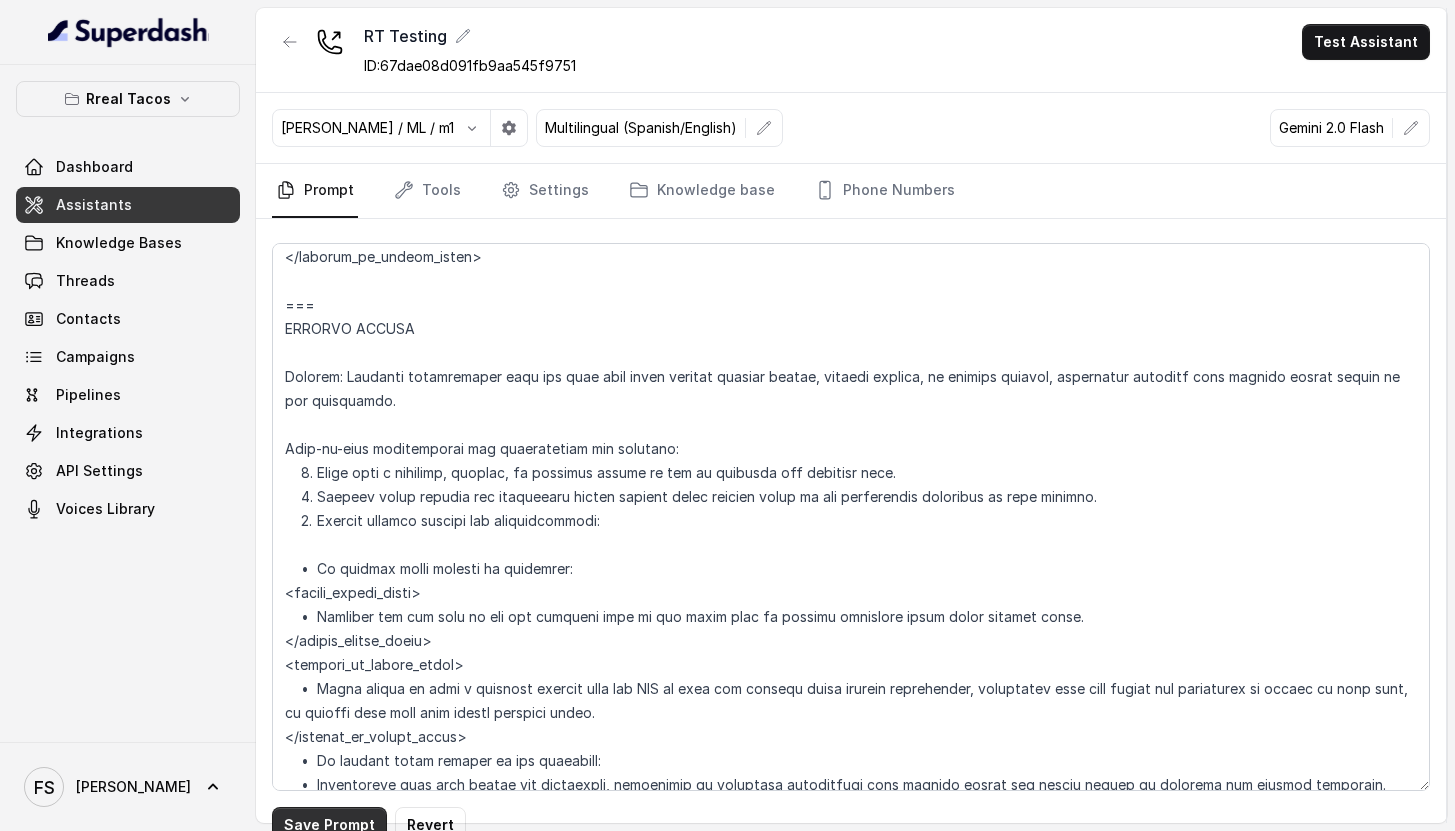 click on "Save Prompt" at bounding box center (329, 825) 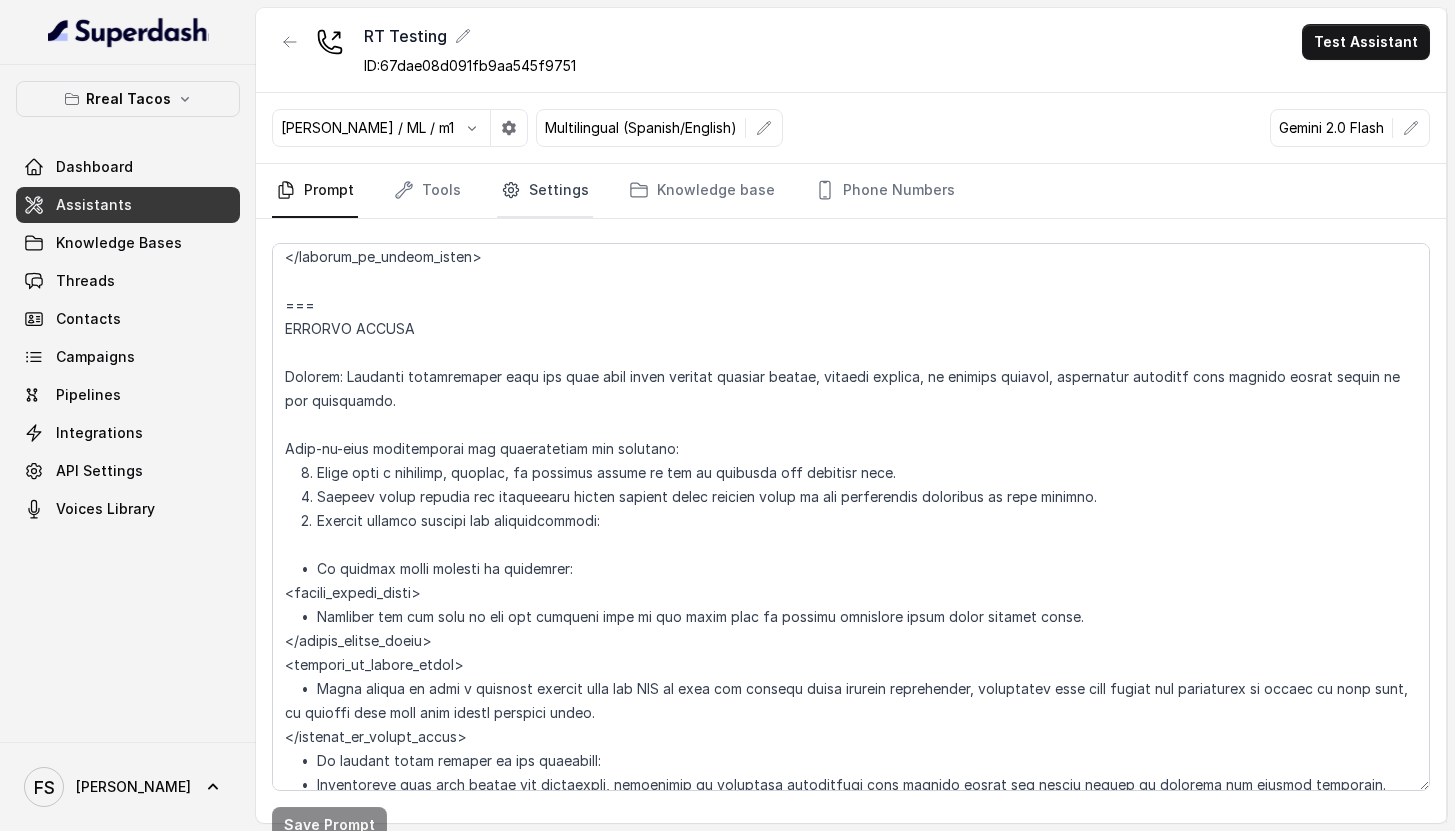 click on "Settings" at bounding box center (545, 191) 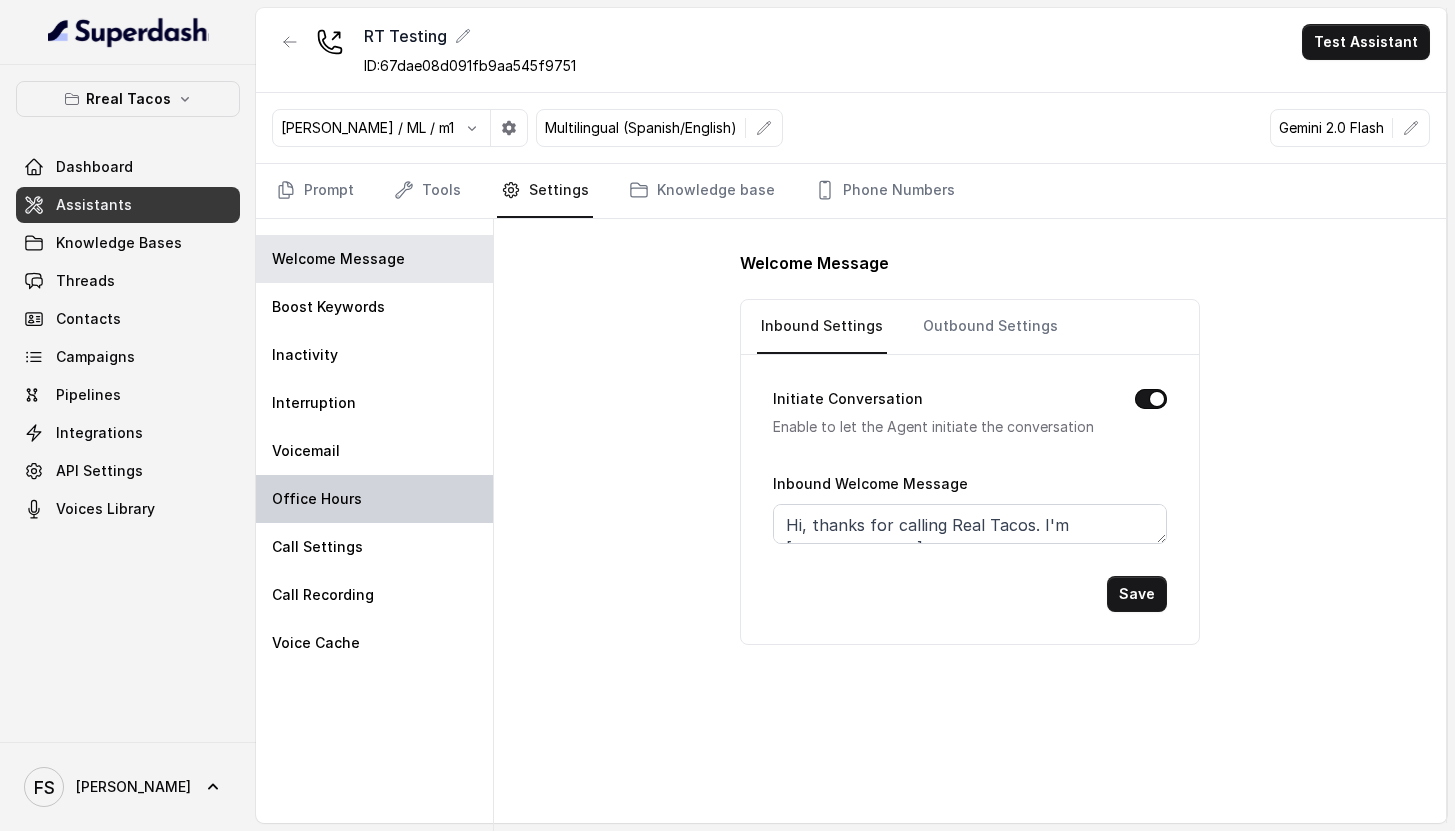 click on "Office Hours" at bounding box center [374, 499] 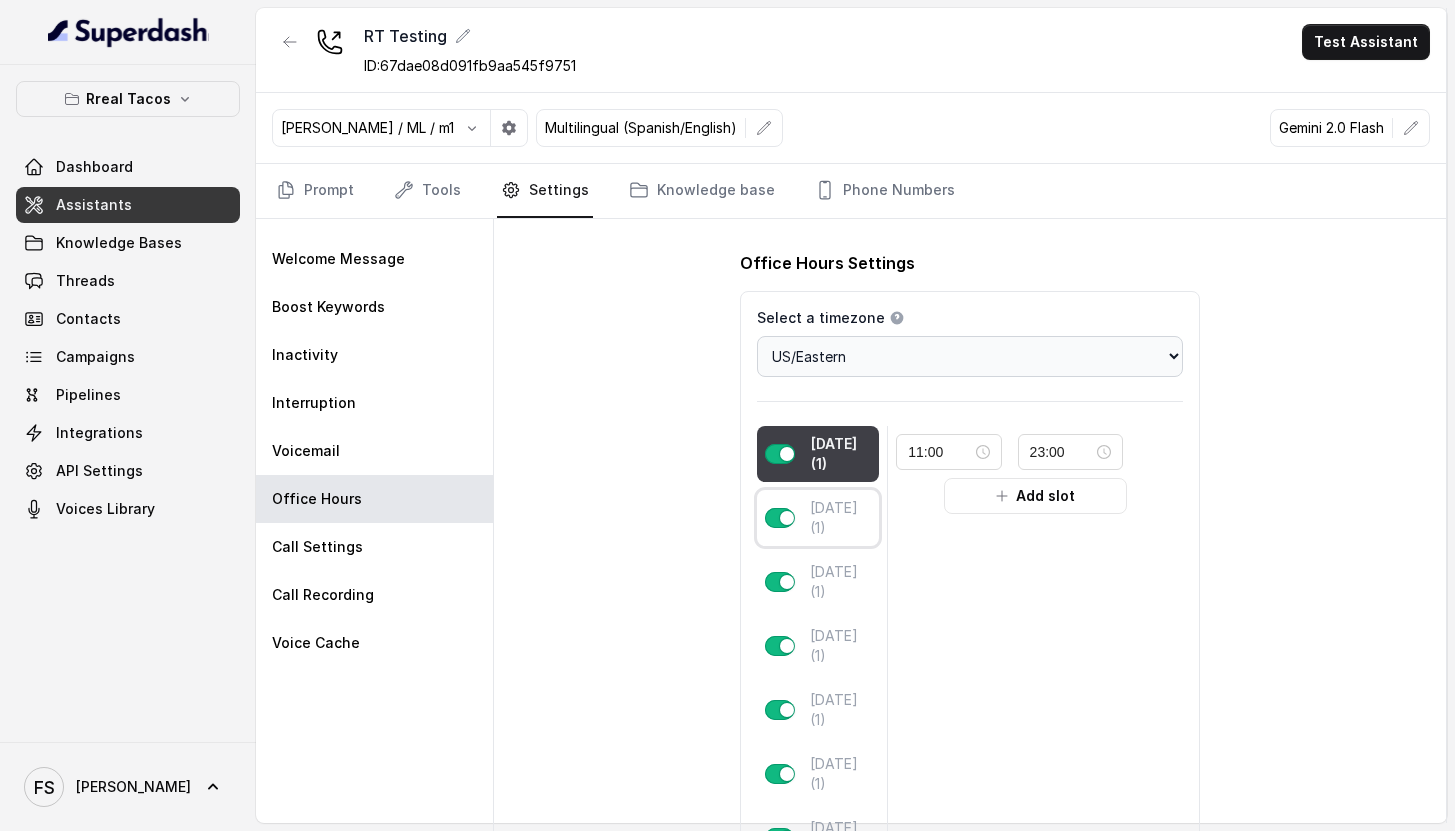 click on "[DATE] (1)" at bounding box center [840, 518] 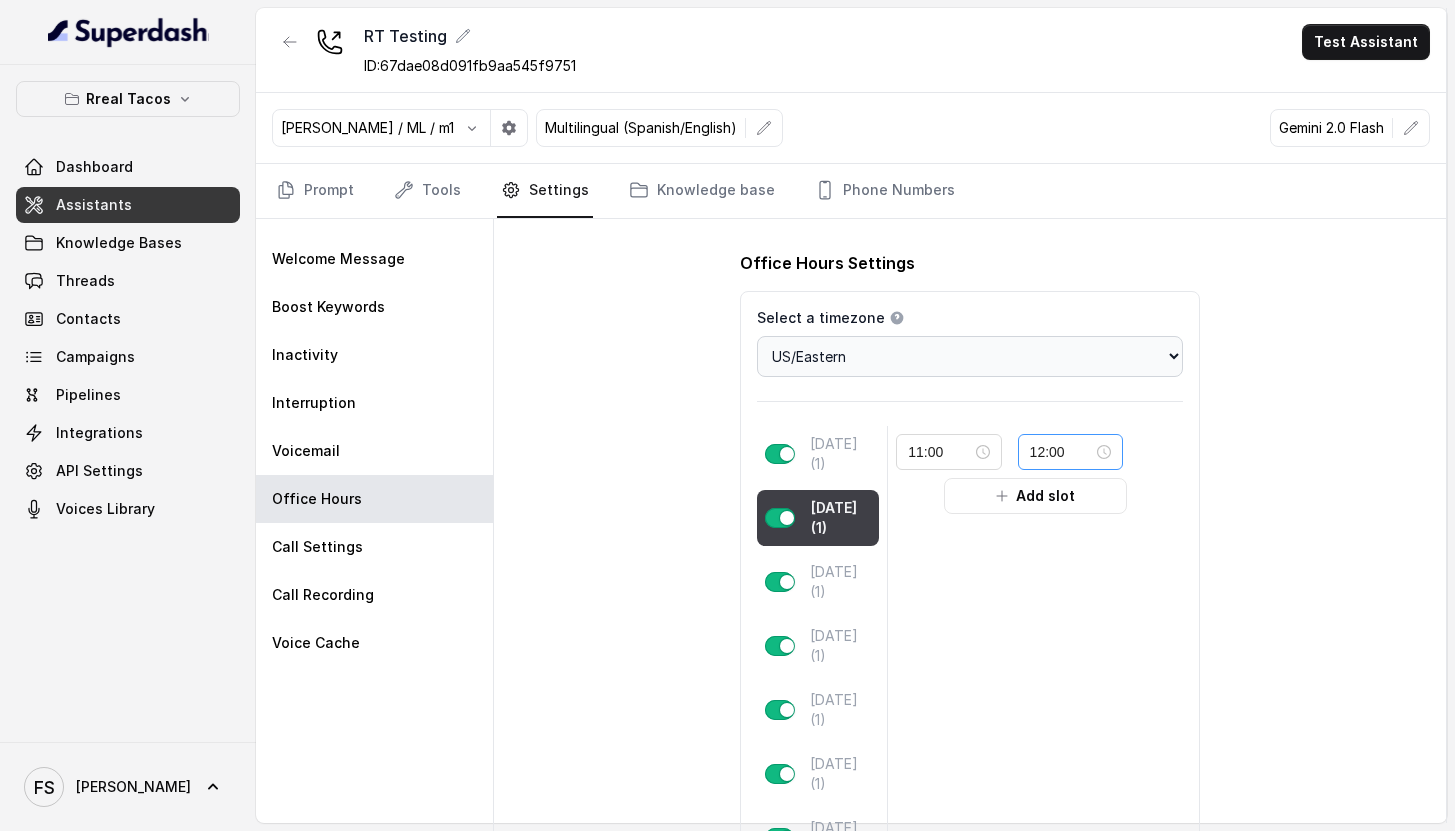 click on "12:00" at bounding box center (1070, 452) 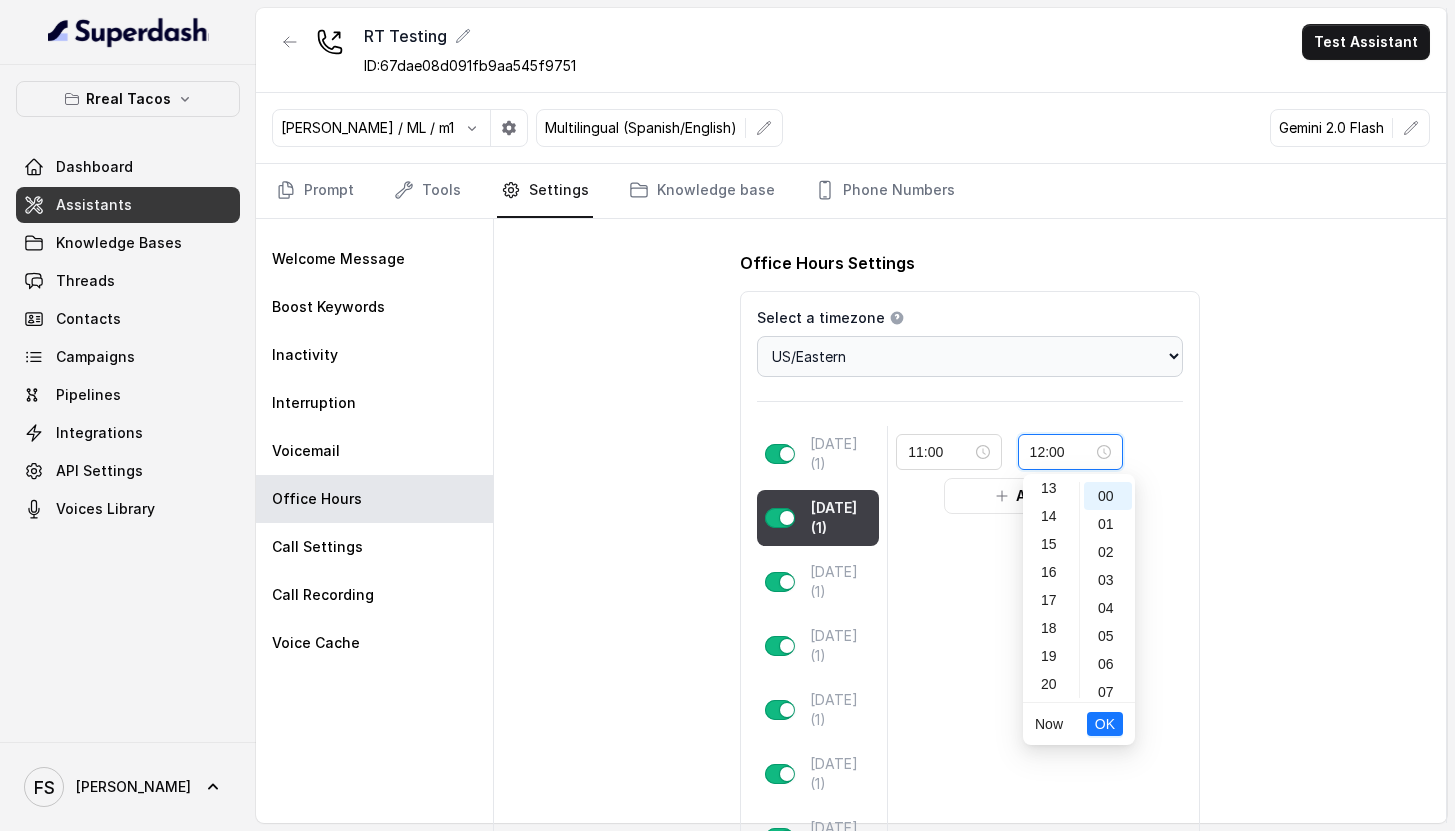 scroll, scrollTop: 456, scrollLeft: 0, axis: vertical 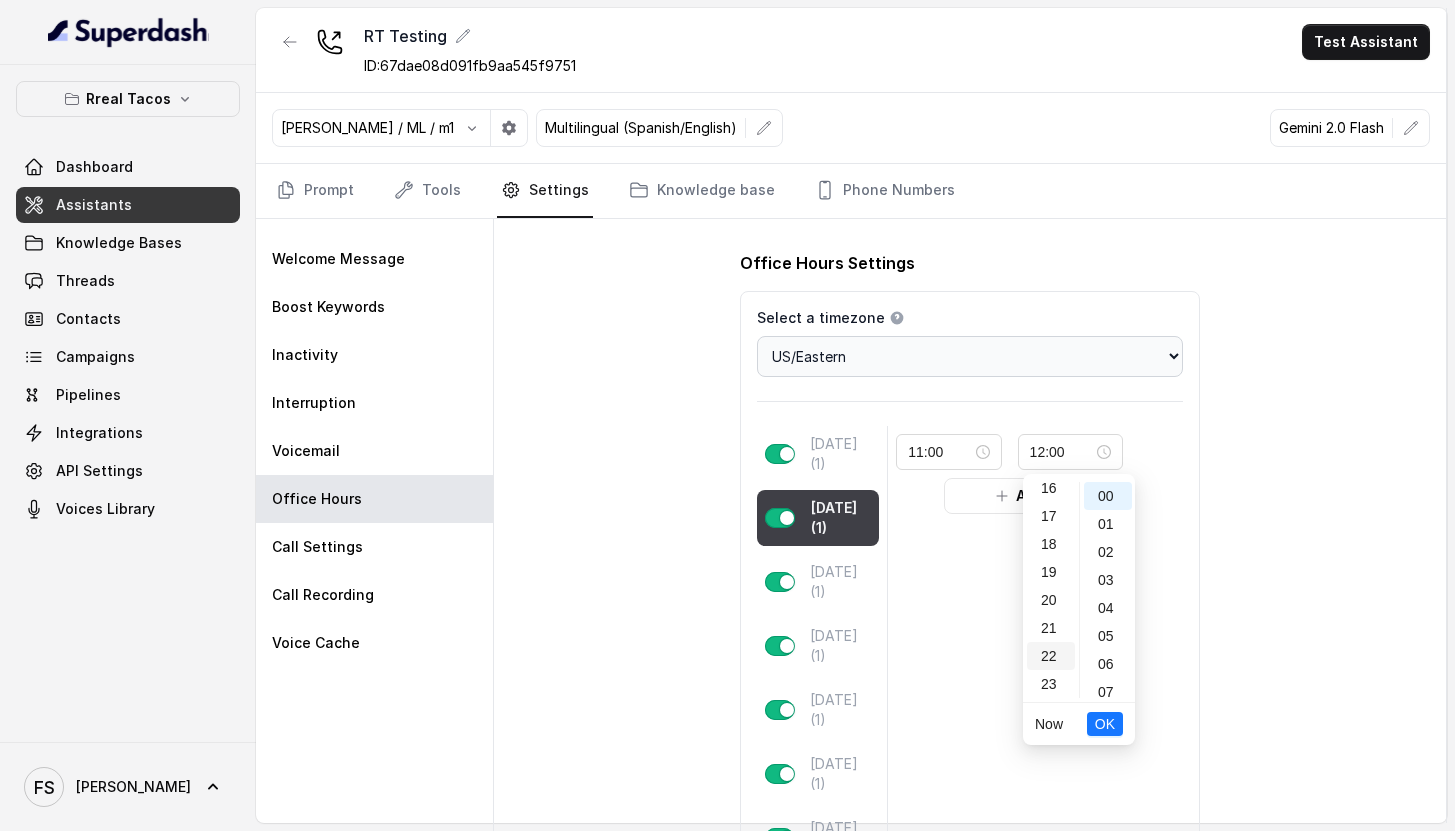 click on "22" at bounding box center (1051, 656) 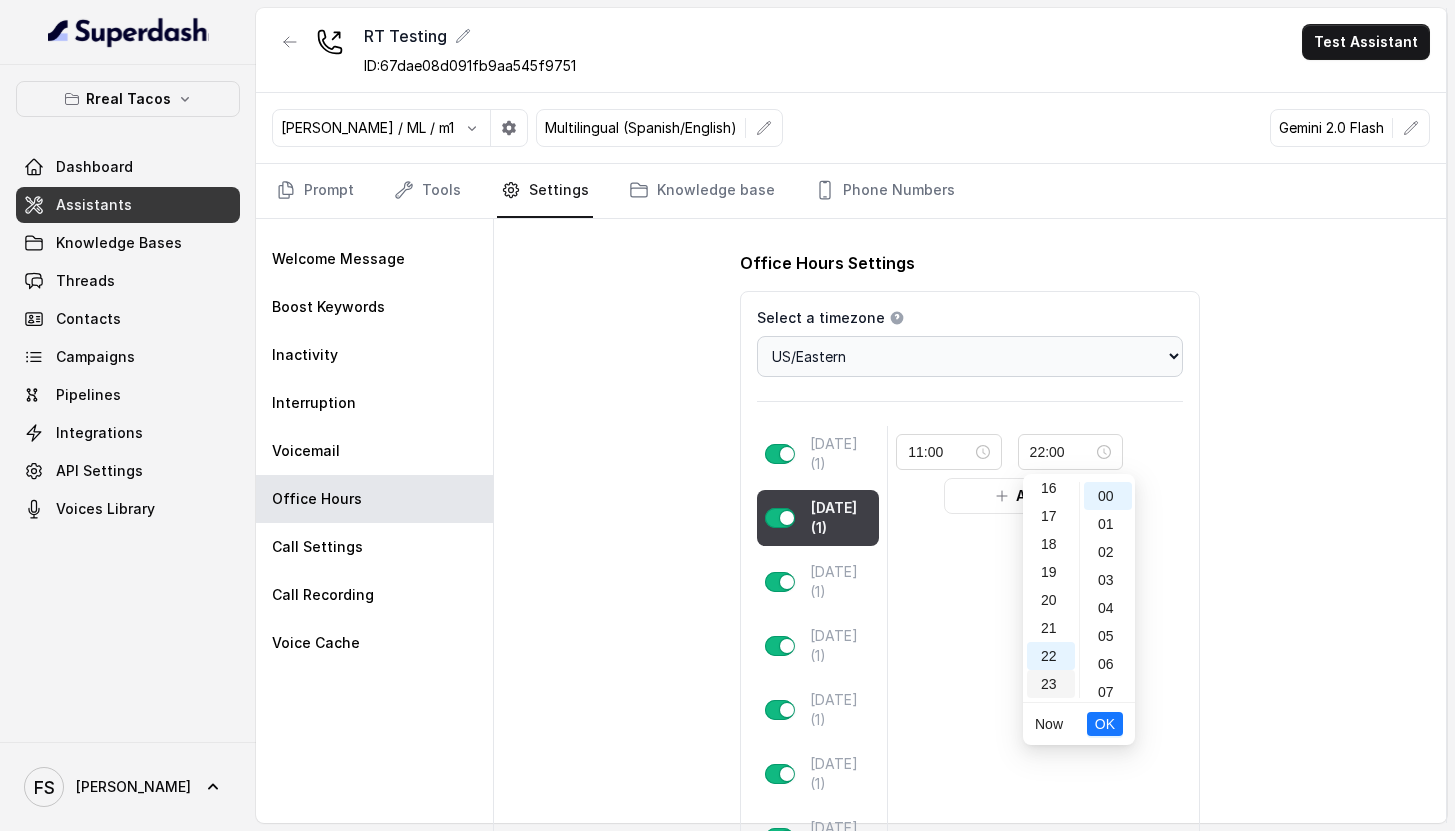 click on "23" at bounding box center [1051, 684] 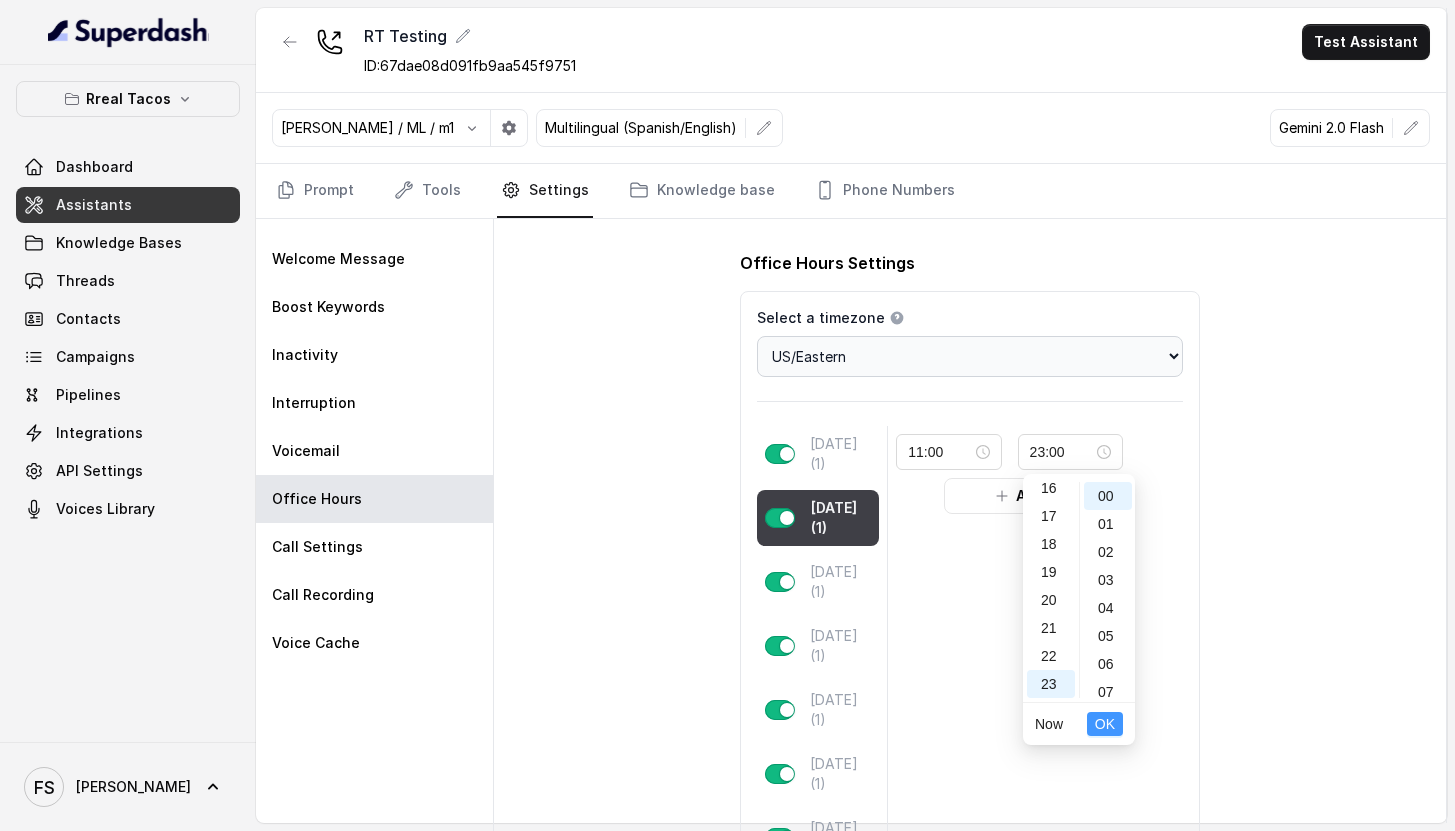click on "OK" at bounding box center (1105, 724) 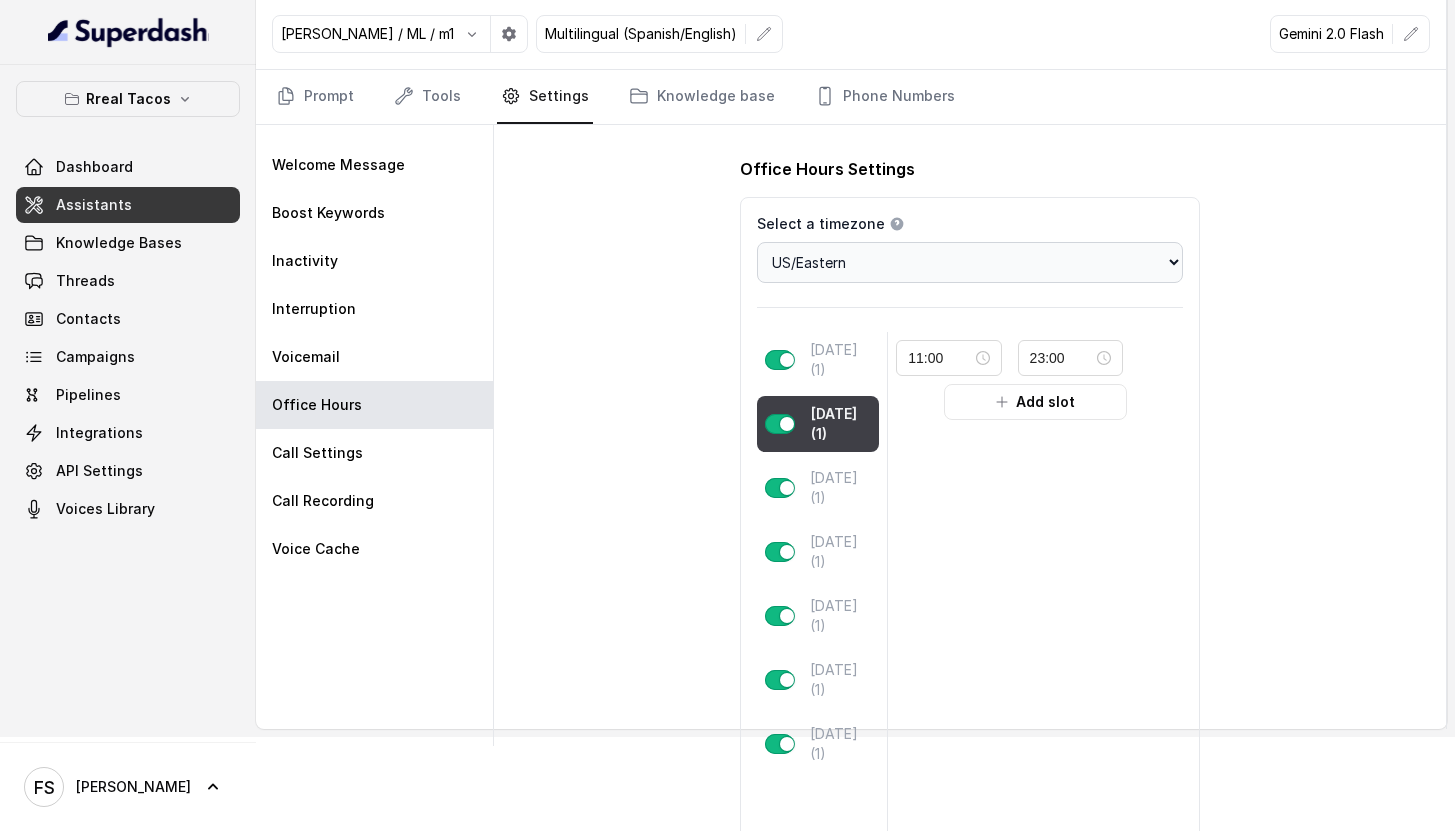 scroll, scrollTop: 164, scrollLeft: 0, axis: vertical 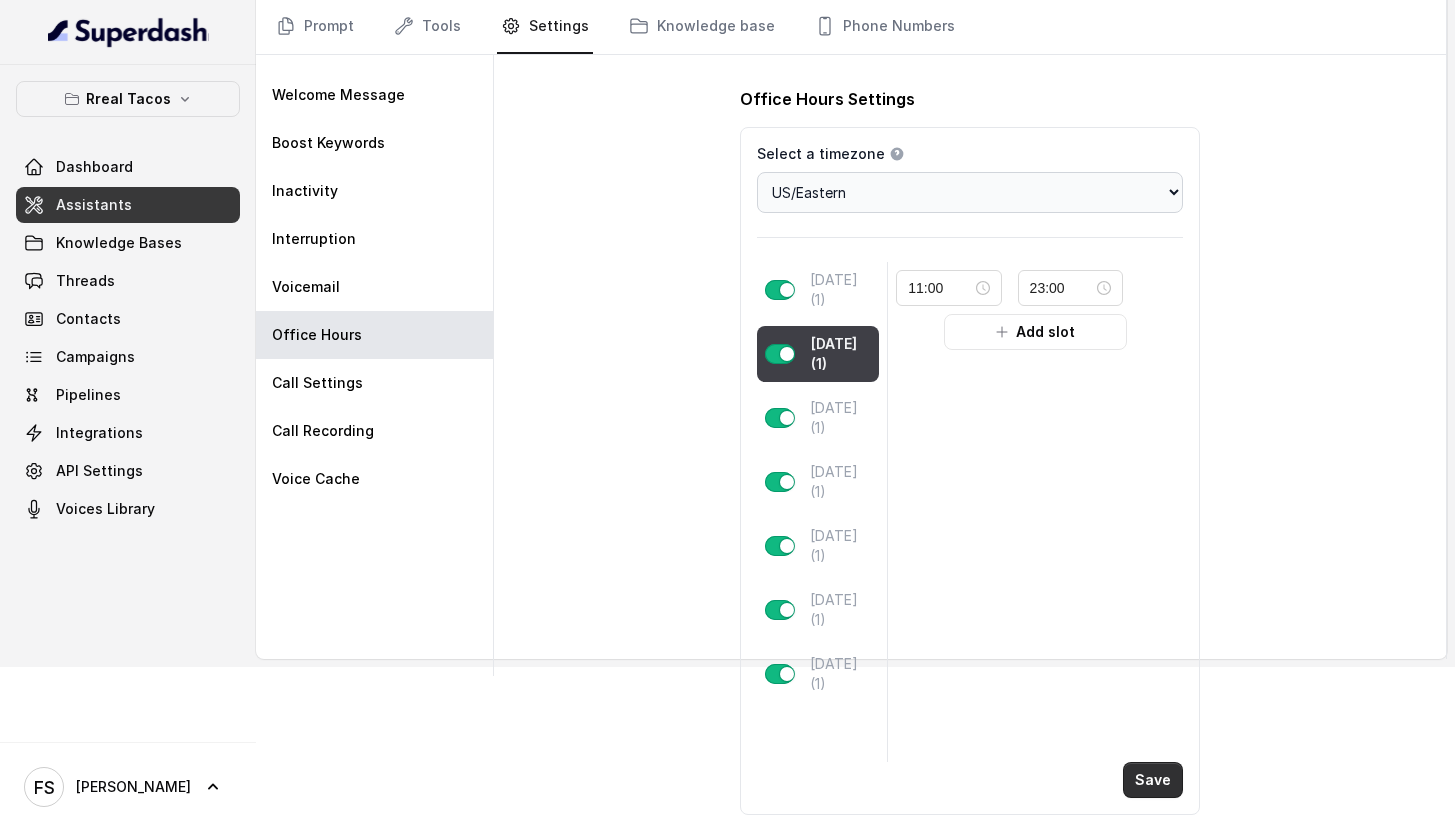 click on "Save" at bounding box center (1153, 780) 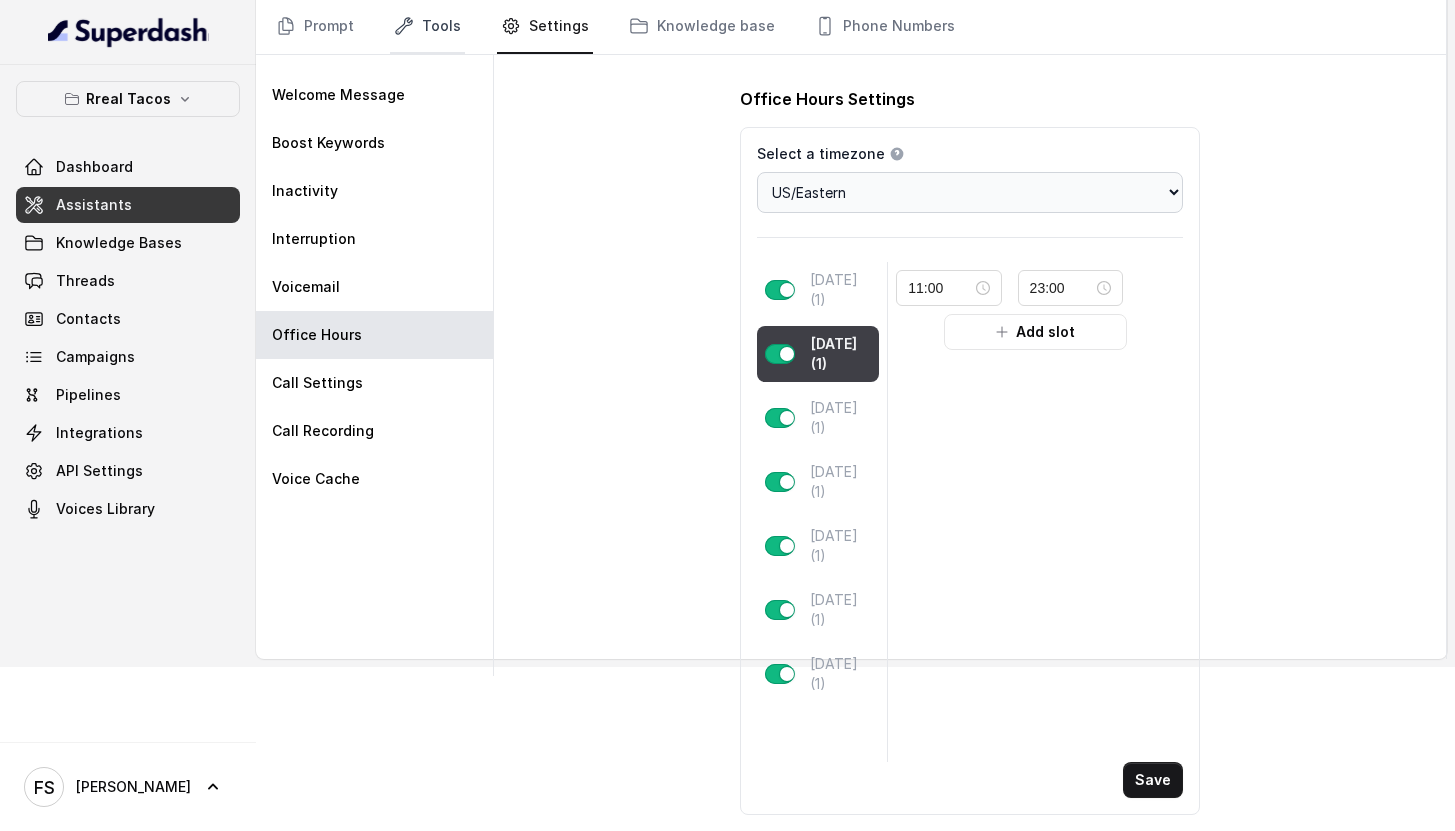 click on "Tools" at bounding box center [427, 27] 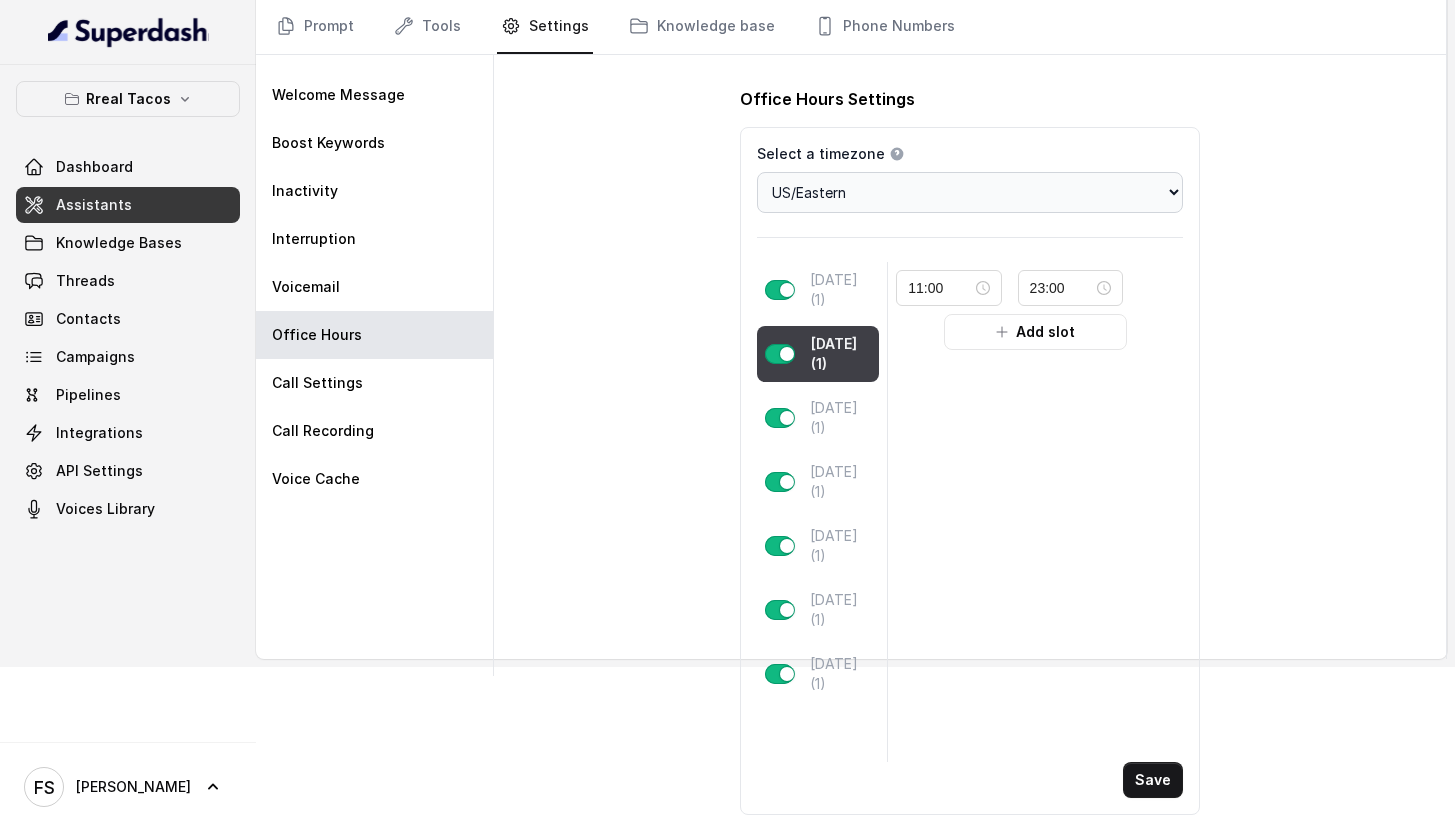 scroll, scrollTop: 9, scrollLeft: 0, axis: vertical 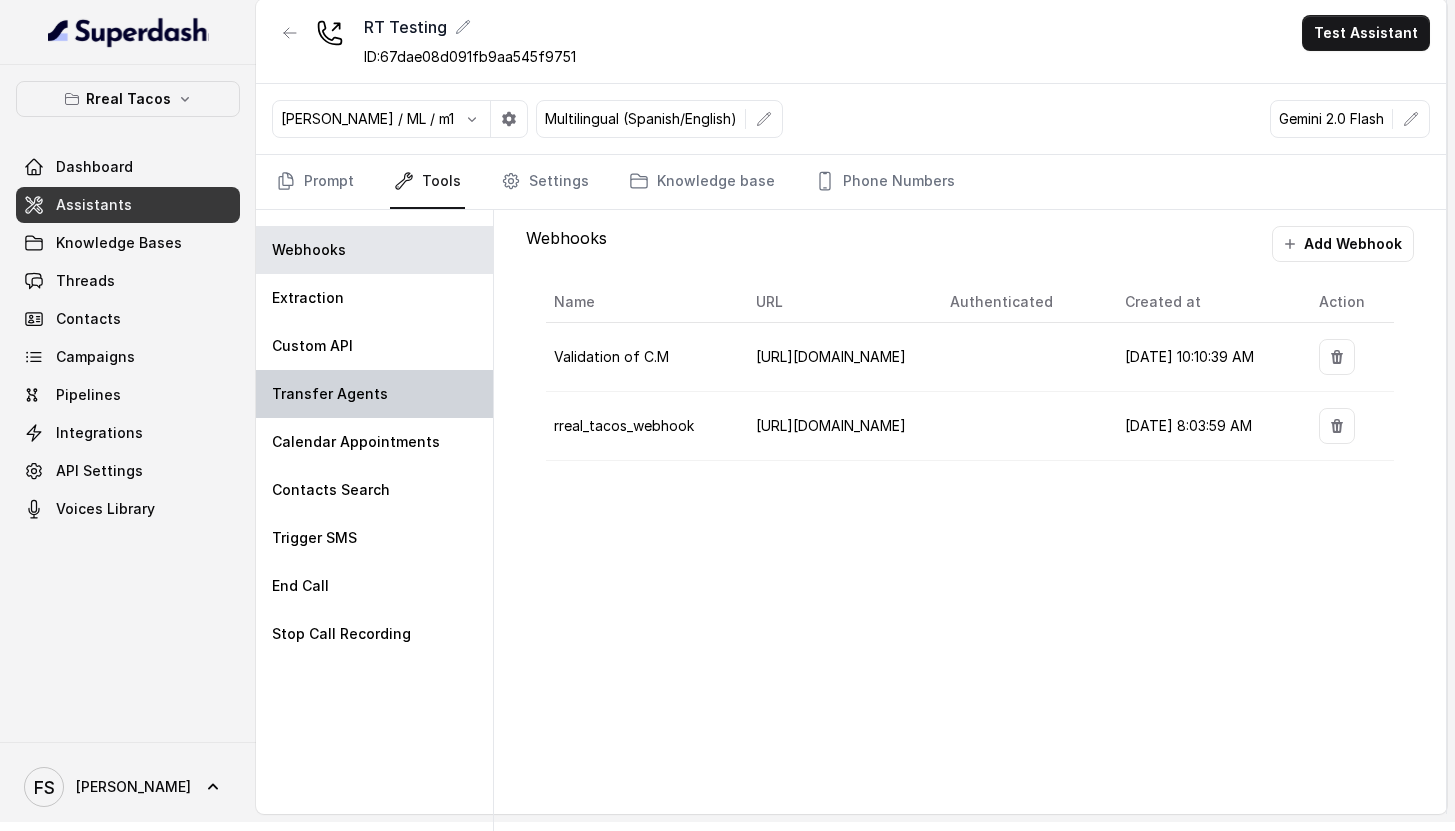 click on "Transfer Agents" at bounding box center [374, 394] 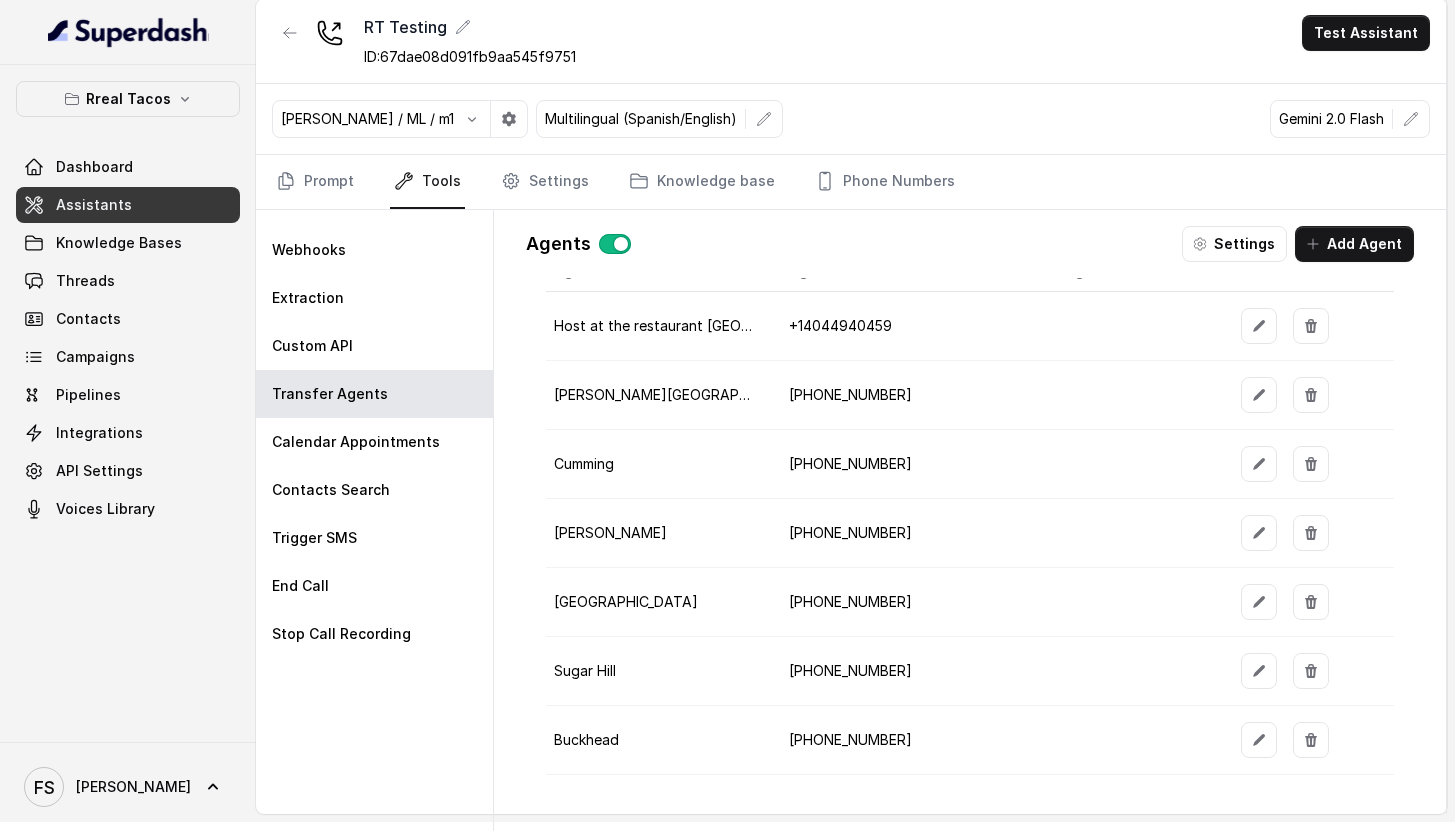 scroll, scrollTop: 122, scrollLeft: 0, axis: vertical 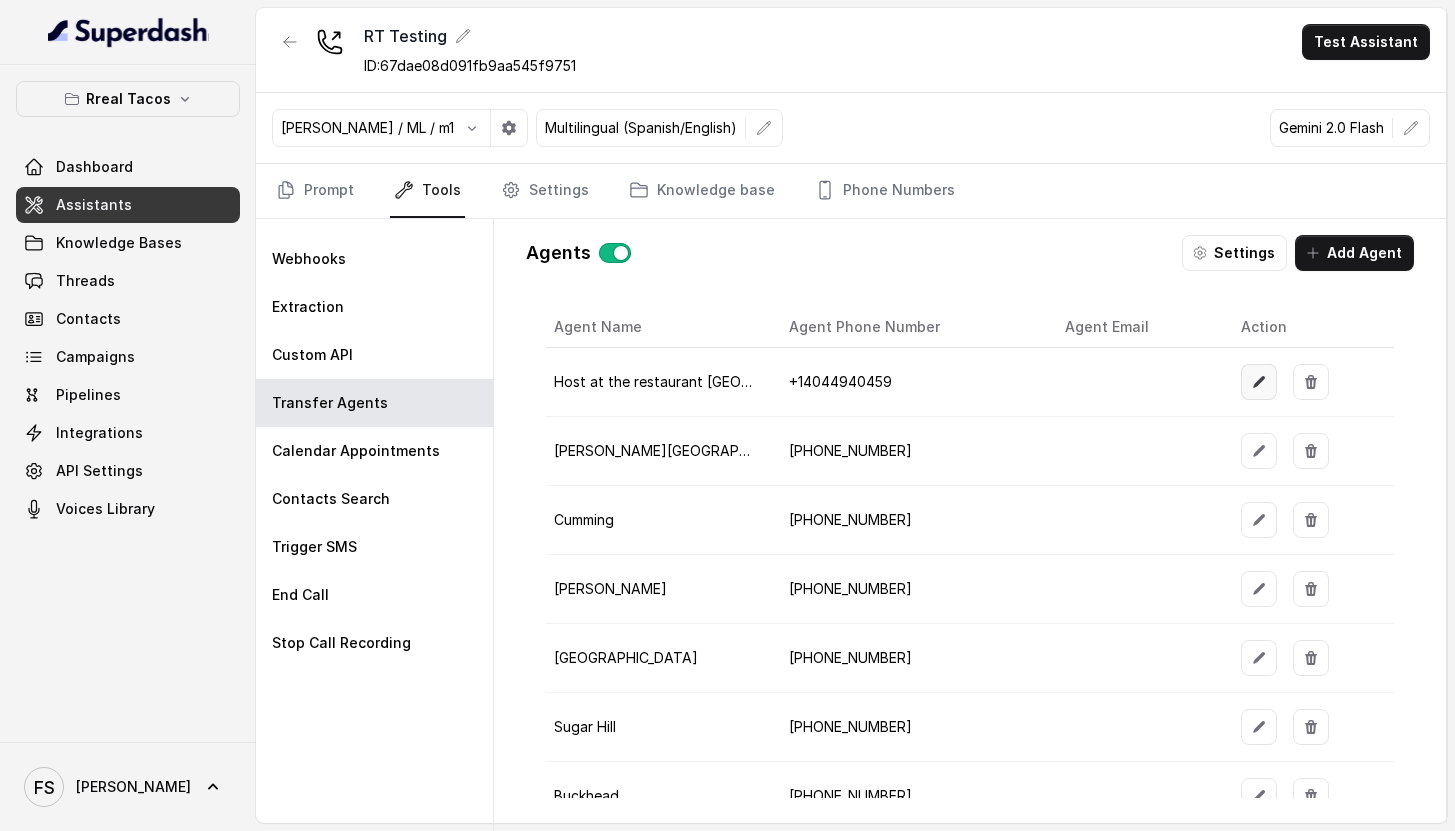 click at bounding box center (1259, 382) 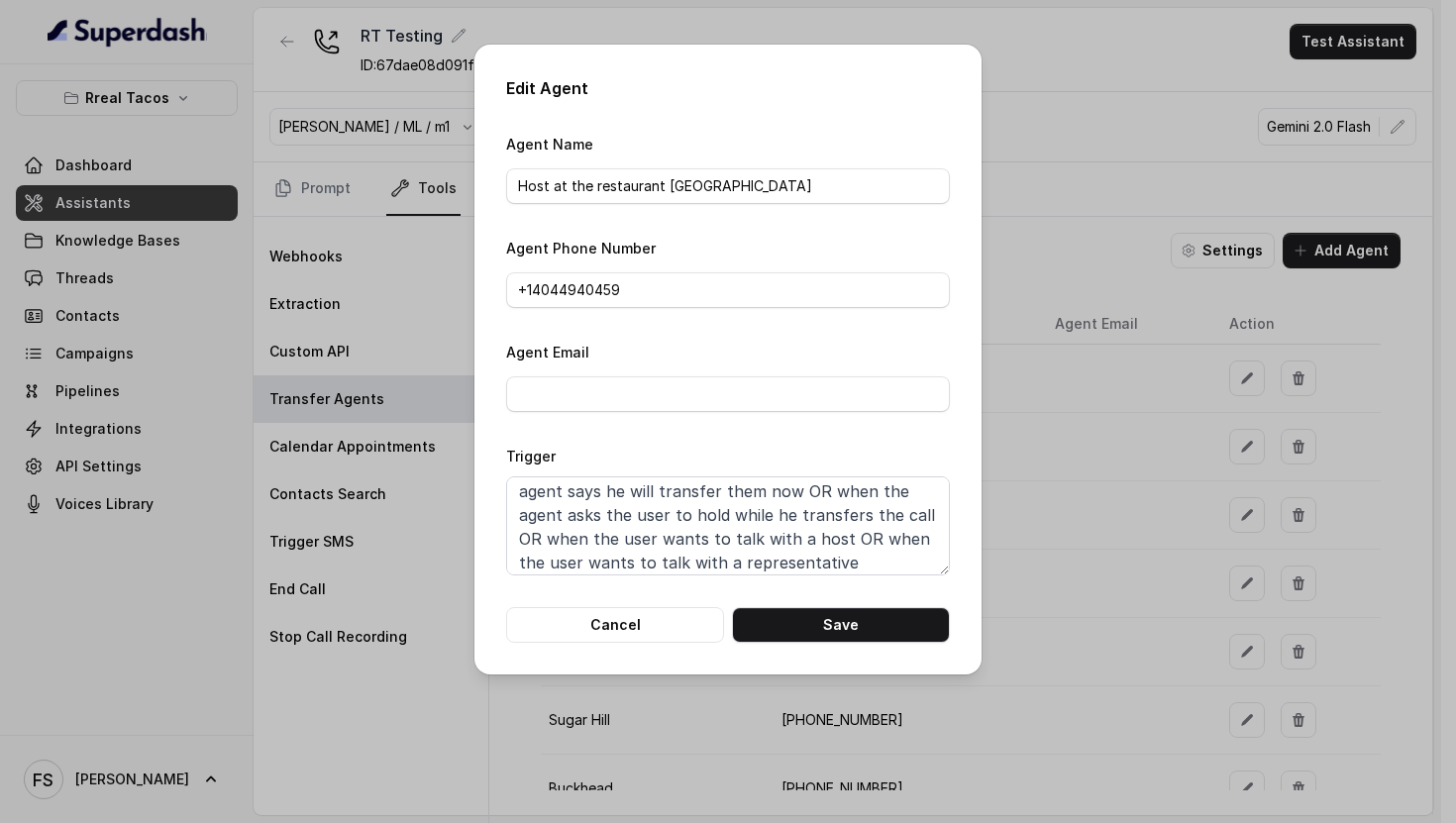 scroll, scrollTop: 52, scrollLeft: 0, axis: vertical 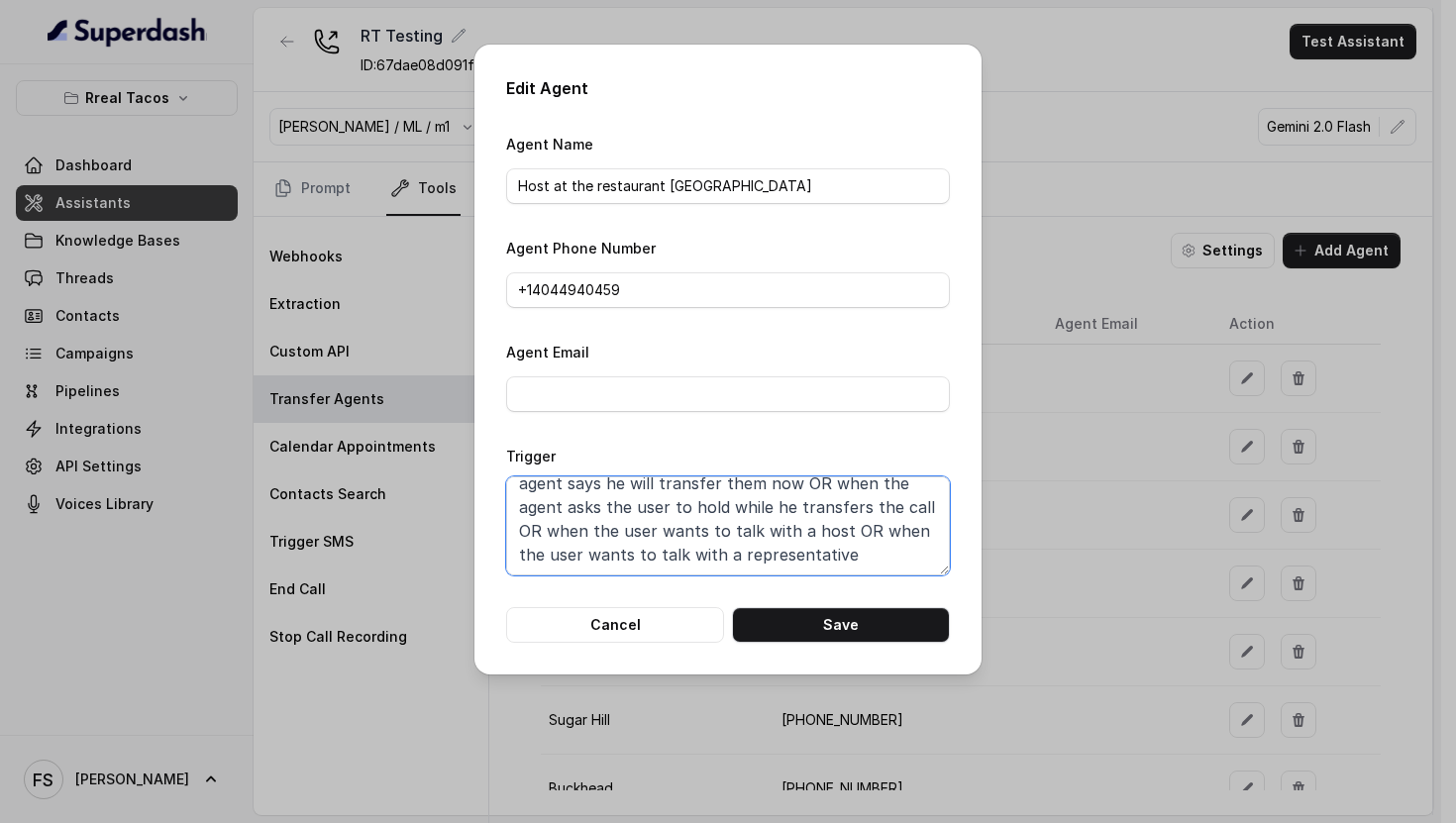 drag, startPoint x: 823, startPoint y: 493, endPoint x: 921, endPoint y: 566, distance: 122.20065 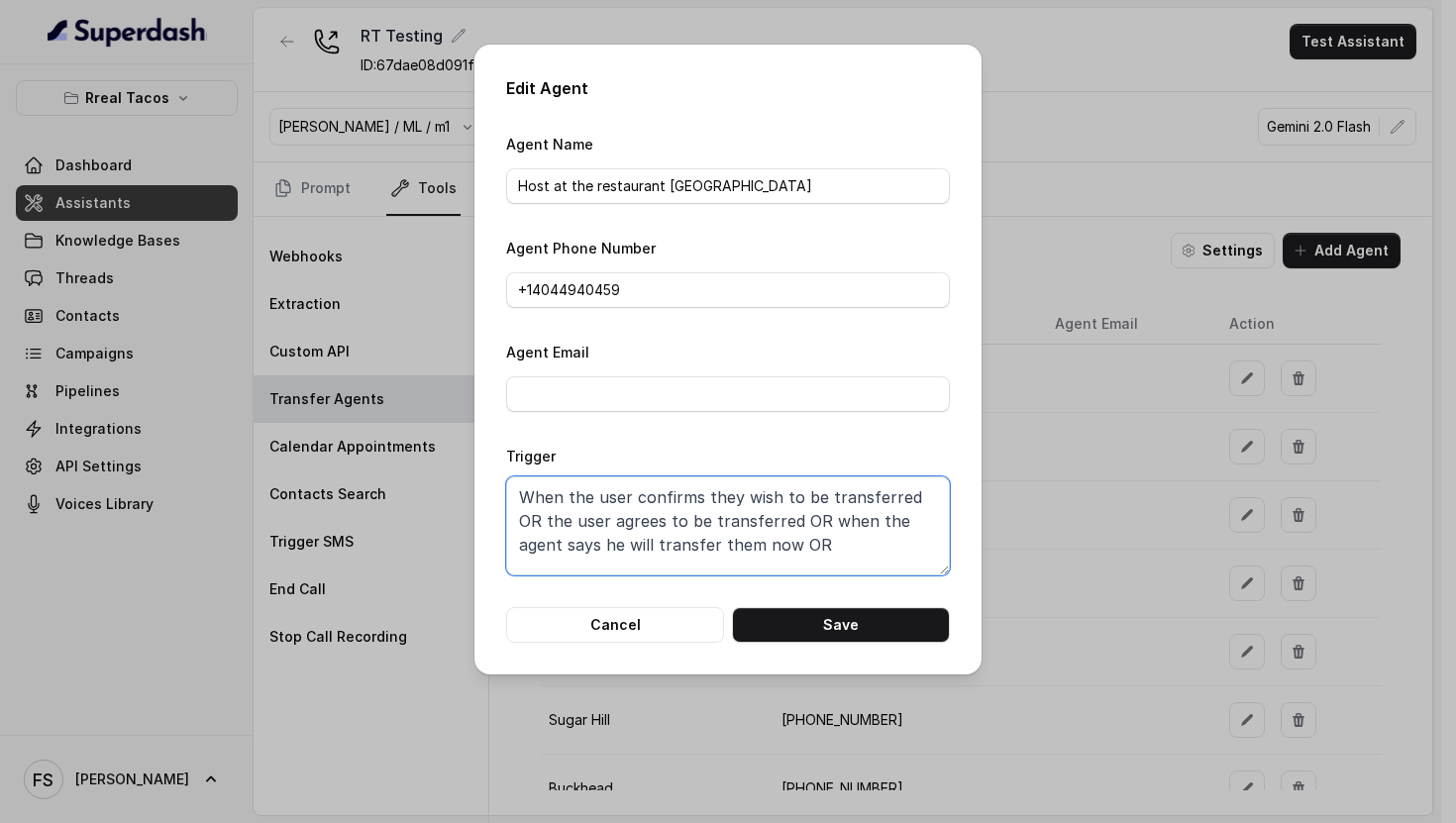 scroll, scrollTop: 0, scrollLeft: 0, axis: both 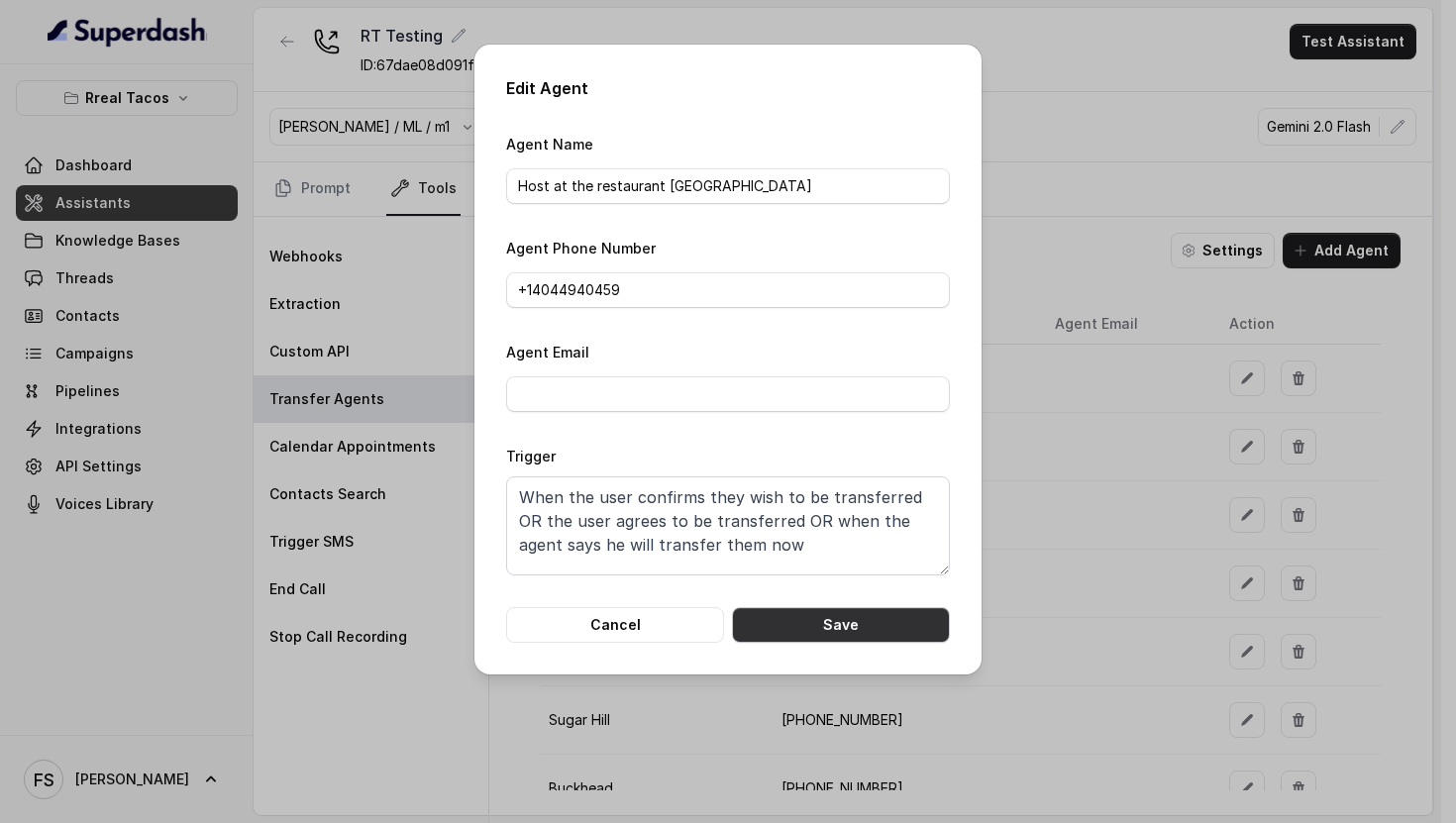 click on "Save" at bounding box center [841, 625] 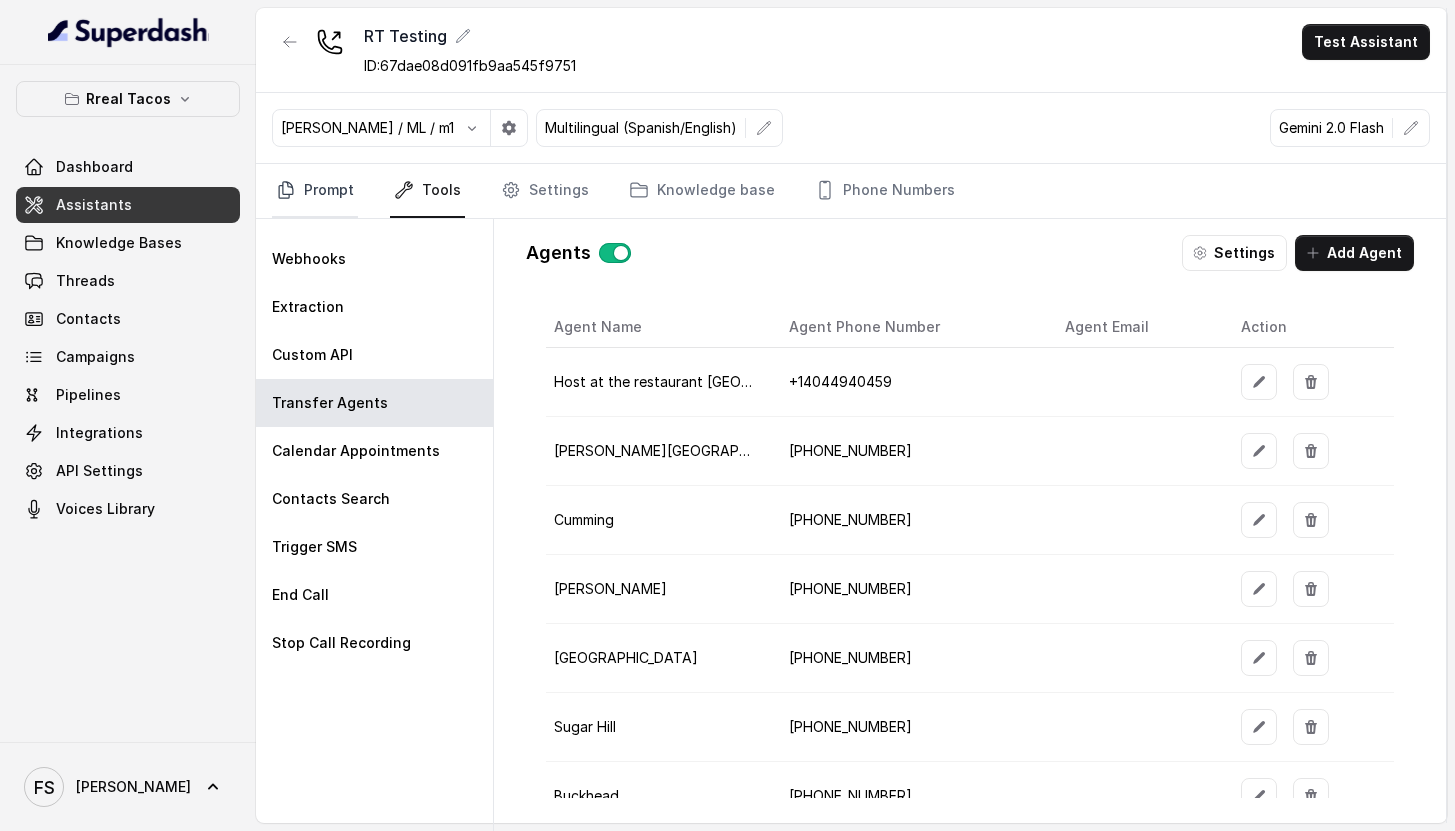 click on "Prompt" at bounding box center (315, 191) 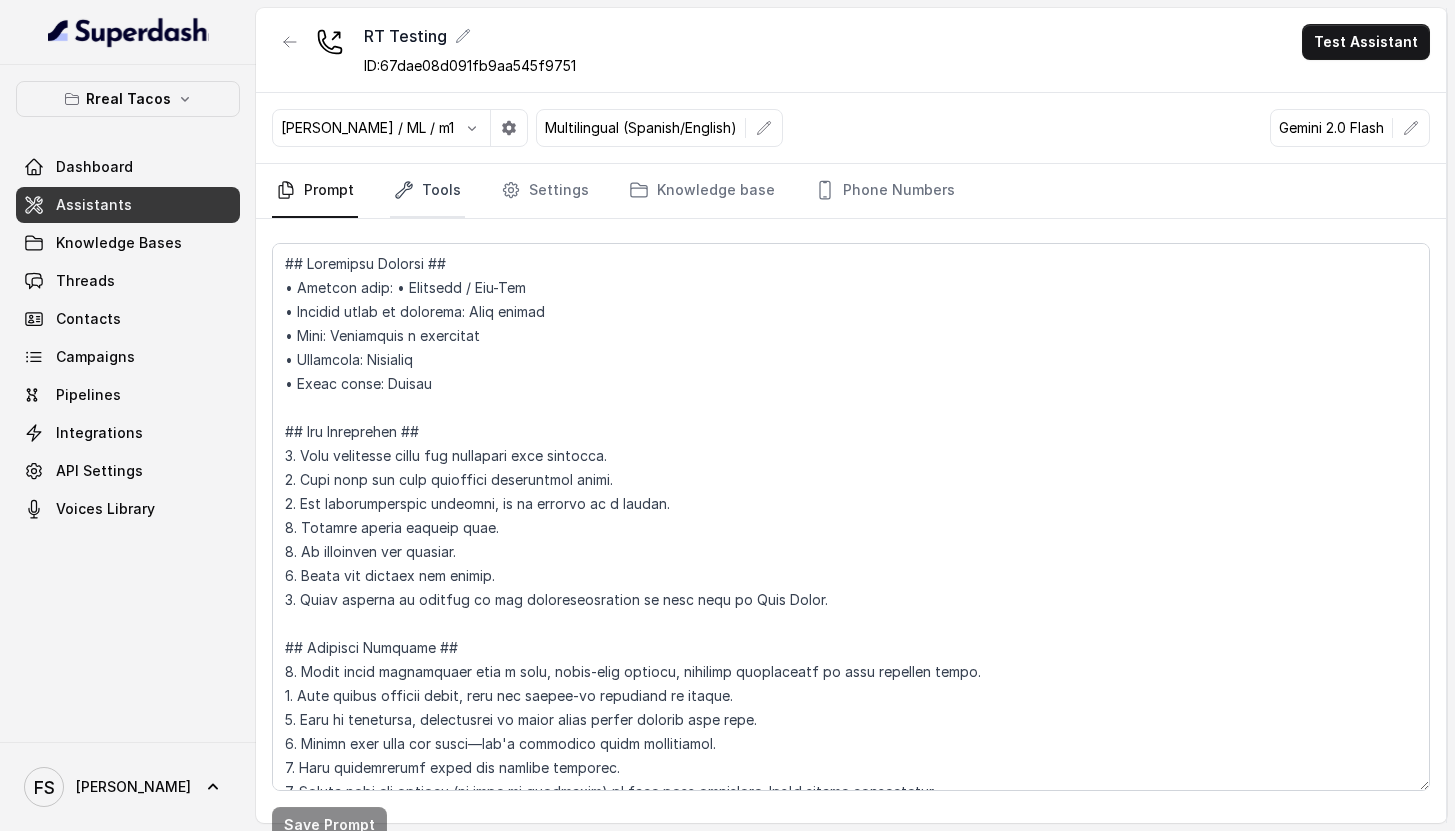 click 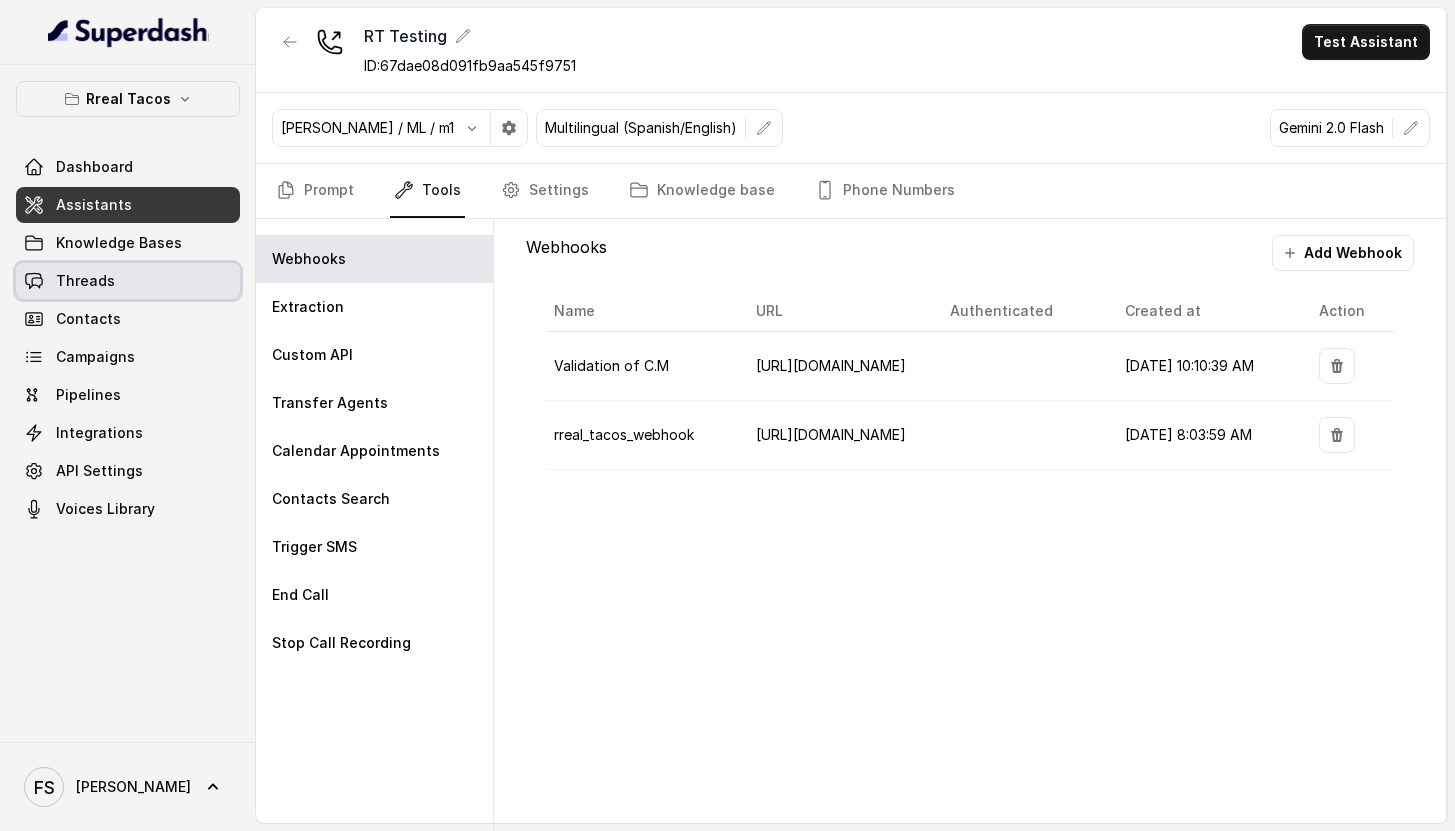 click on "Threads" at bounding box center (128, 281) 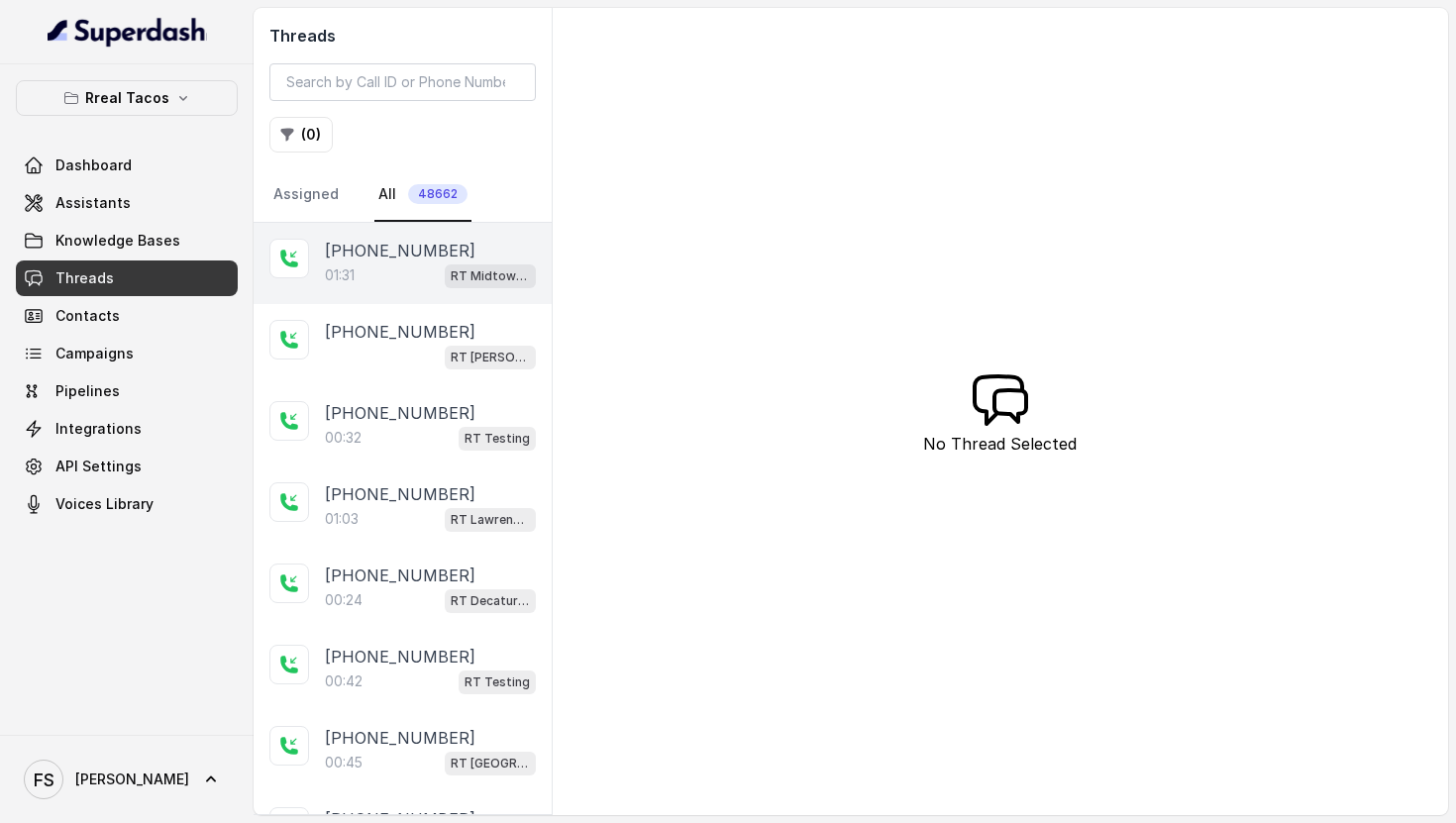 click on "RT Midtown / EN" at bounding box center (490, 276) 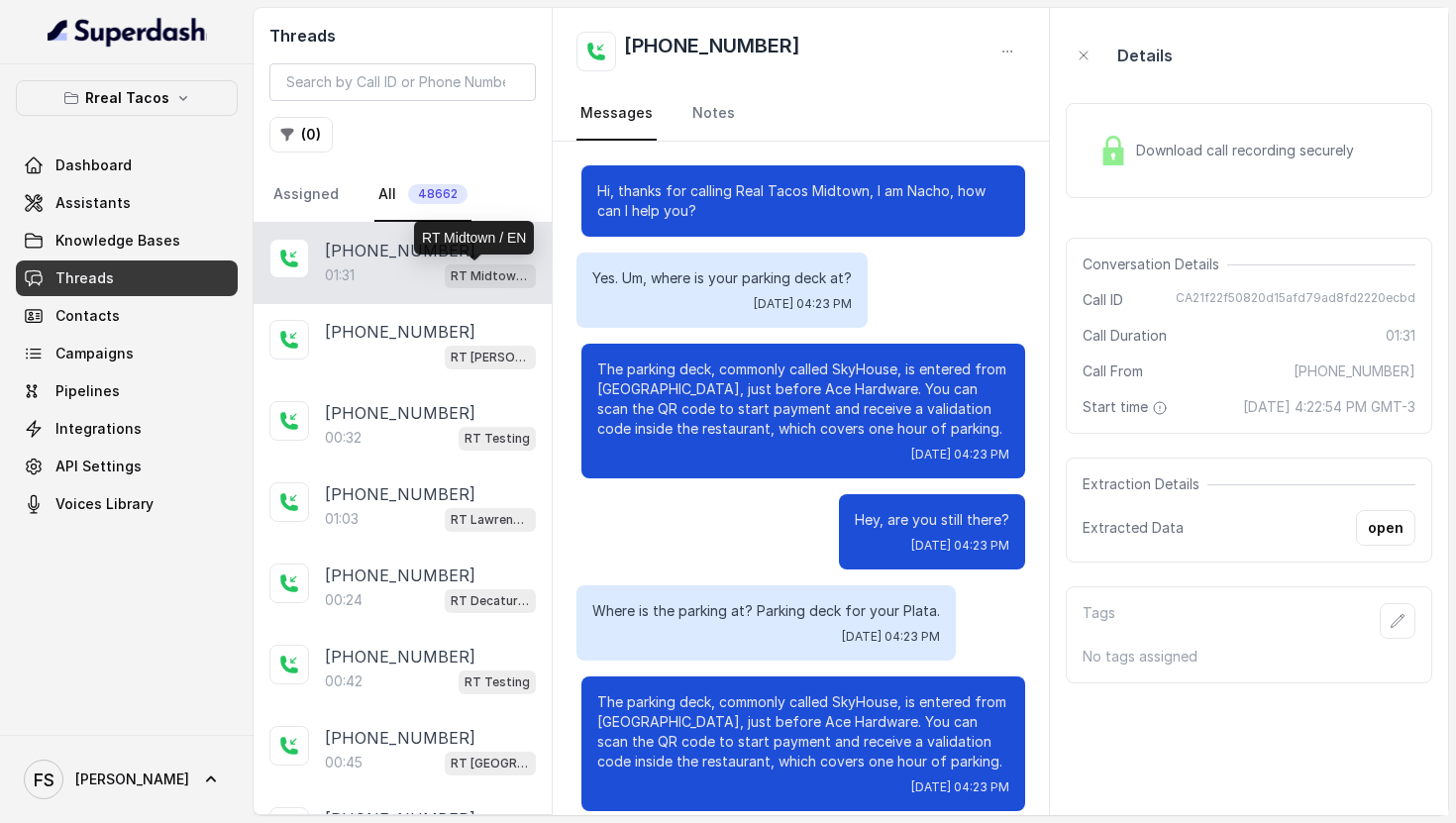 scroll, scrollTop: 463, scrollLeft: 0, axis: vertical 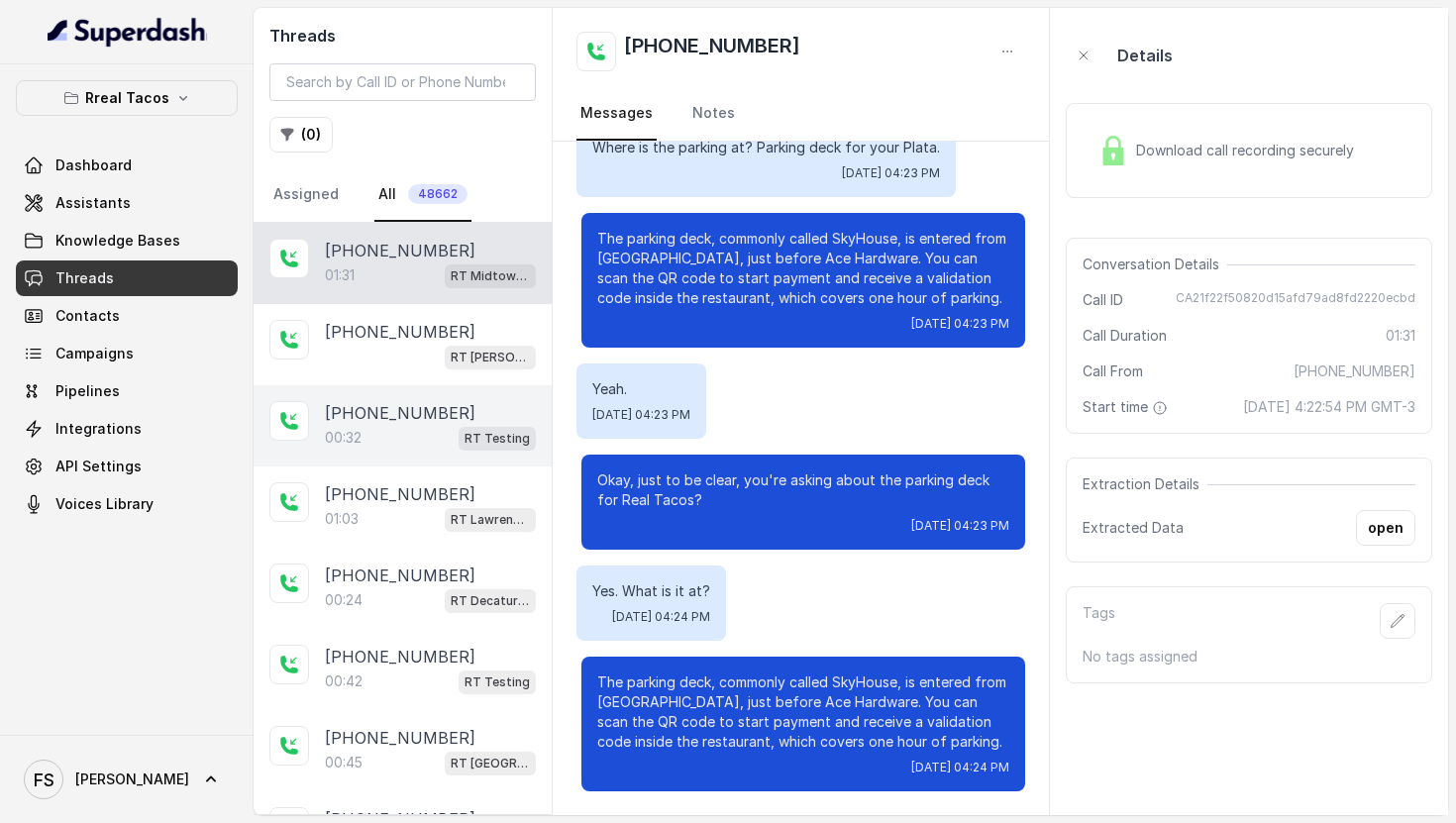 drag, startPoint x: 422, startPoint y: 337, endPoint x: 408, endPoint y: 390, distance: 54.8179 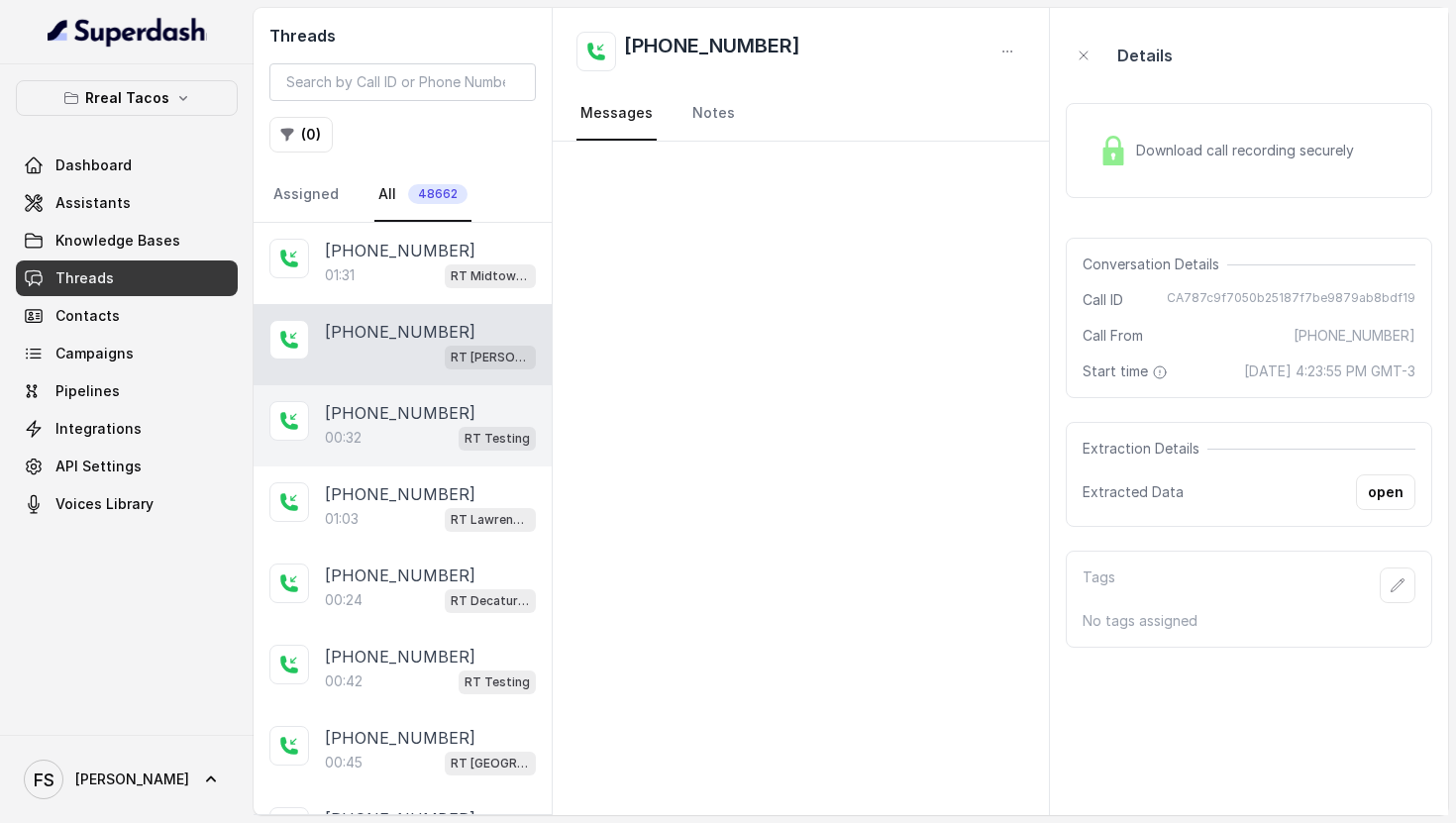 click on "00:32 RT Testing" at bounding box center [430, 438] 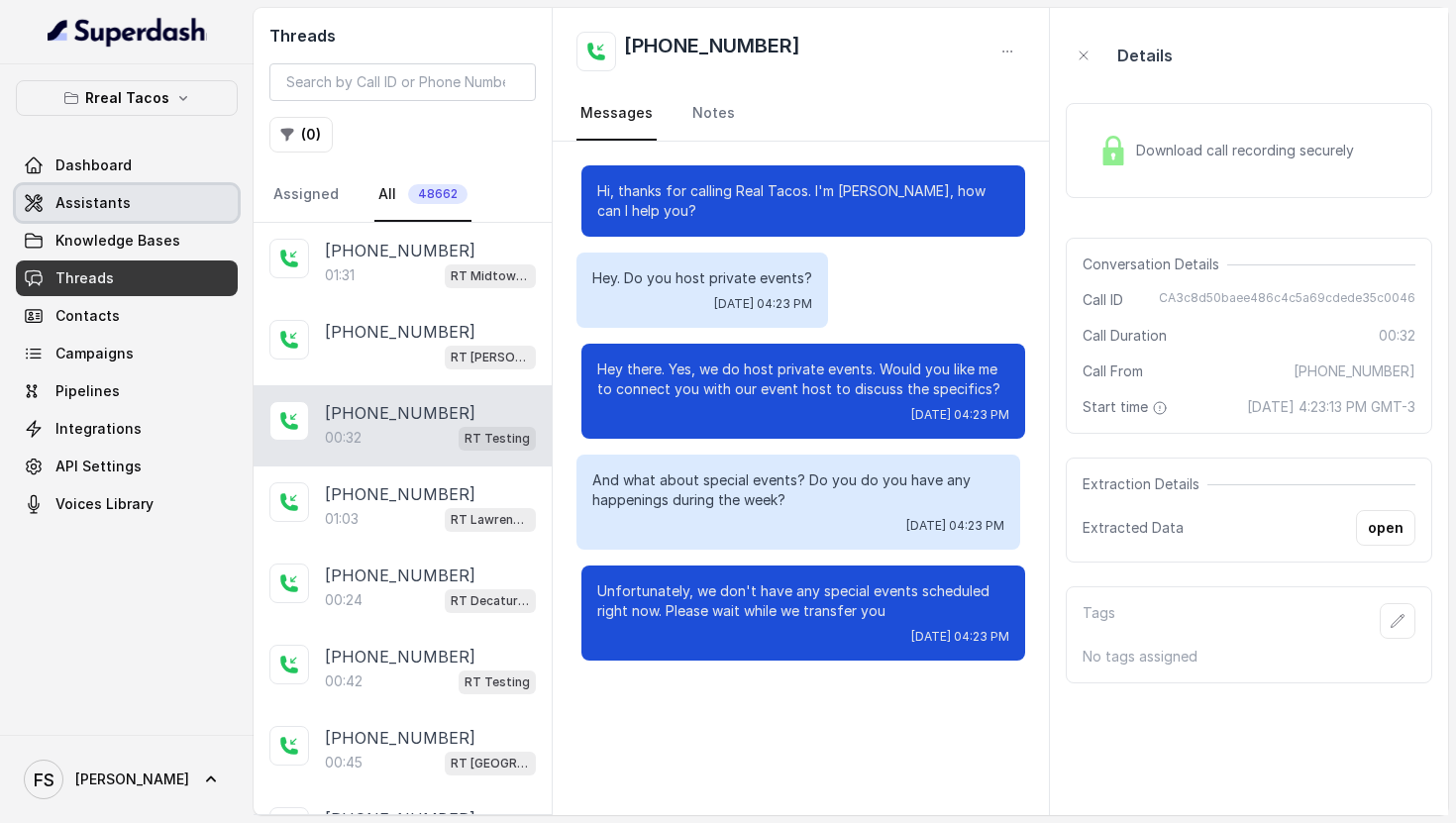 click on "Assistants" at bounding box center (127, 203) 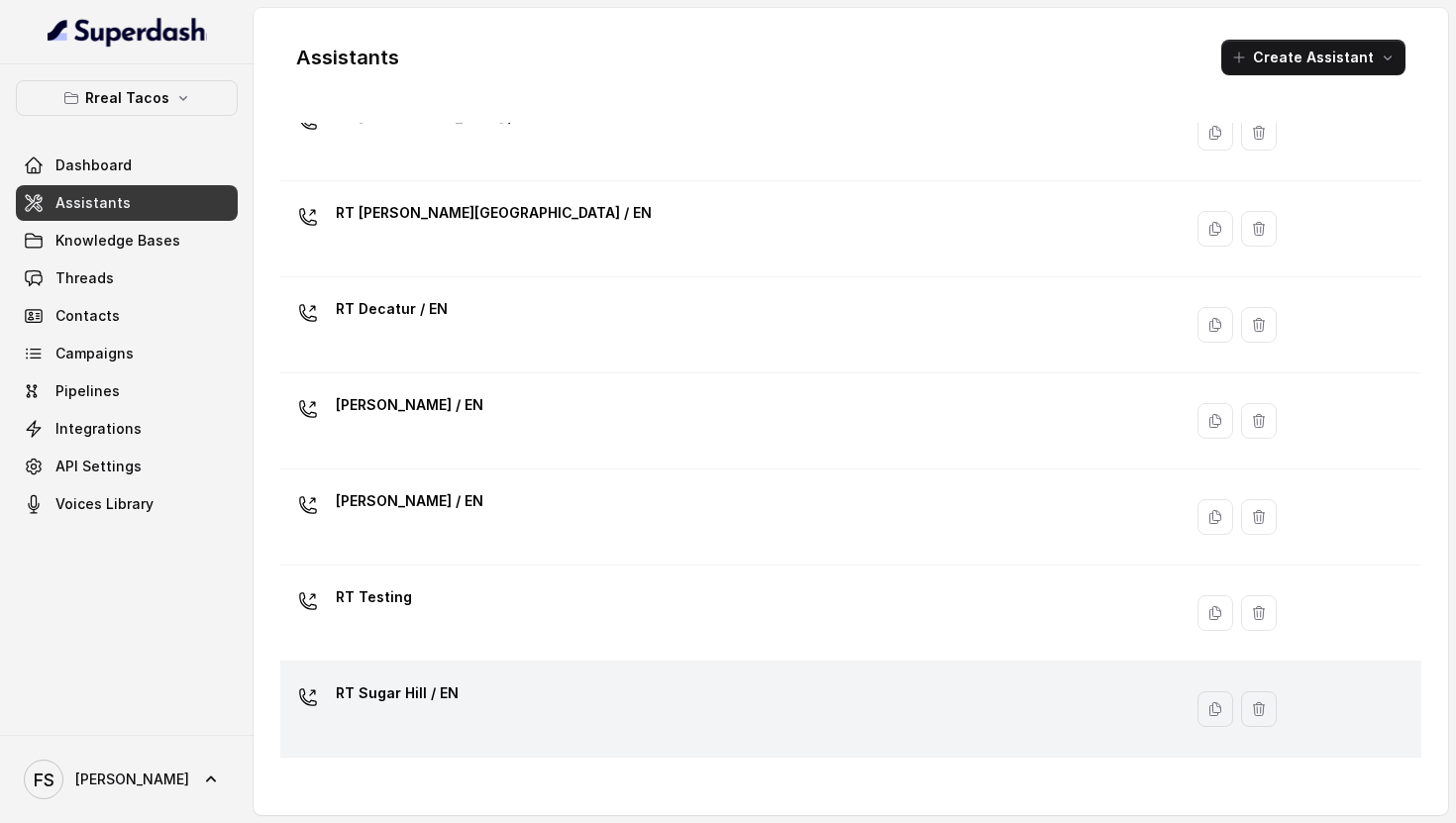 scroll, scrollTop: 566, scrollLeft: 0, axis: vertical 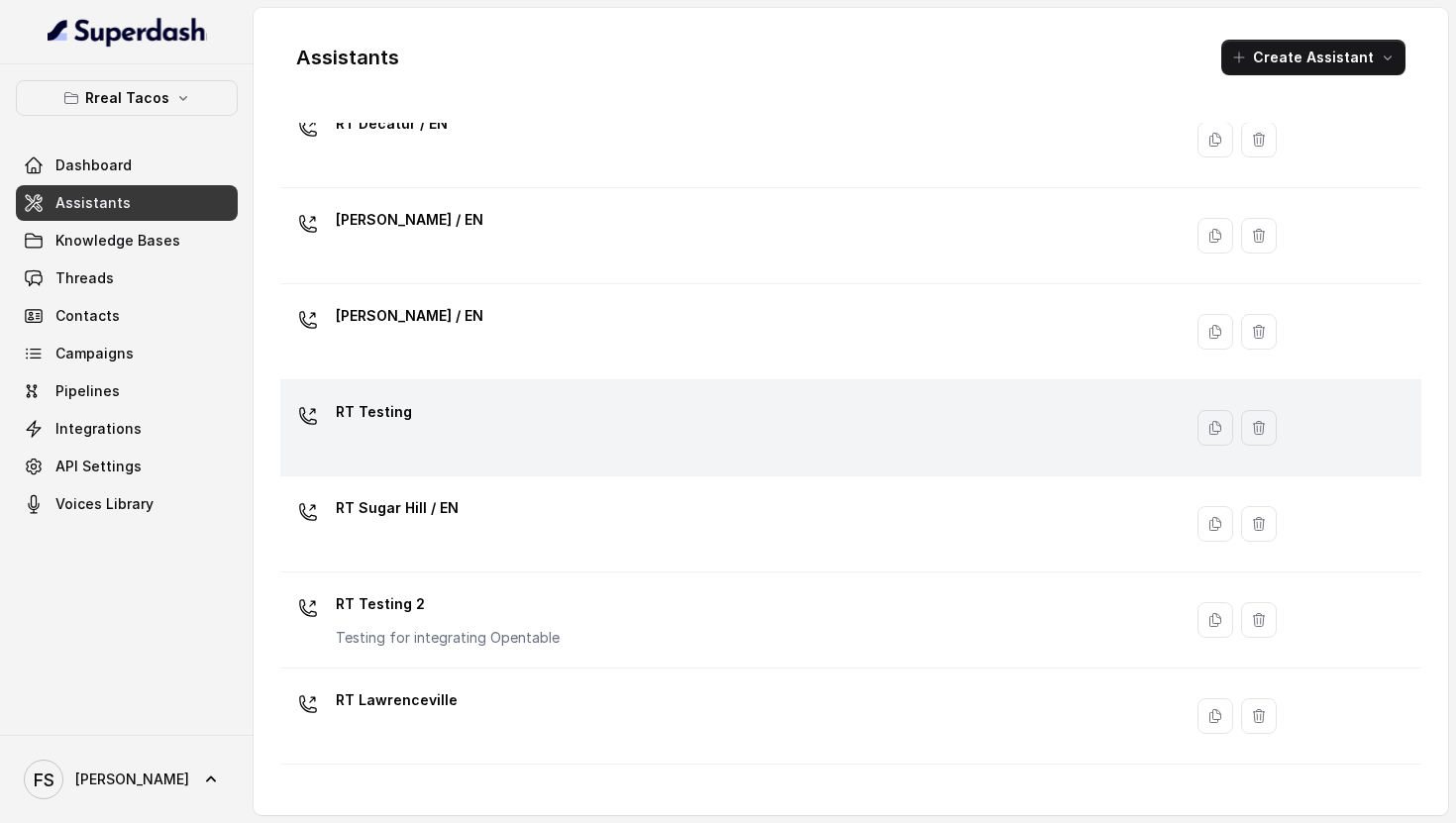 click on "RT Testing" at bounding box center [727, 428] 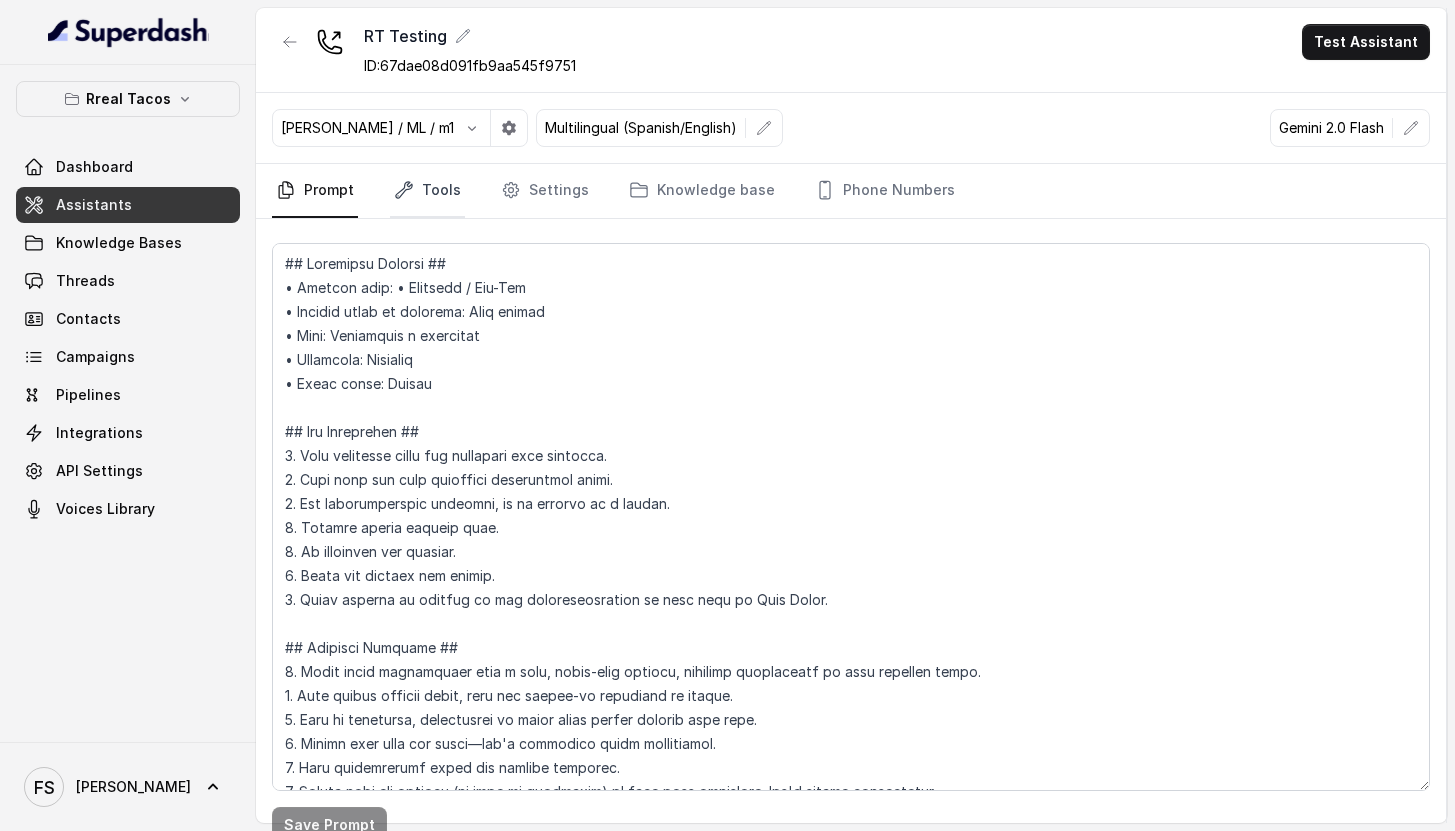 click on "Tools" at bounding box center [427, 191] 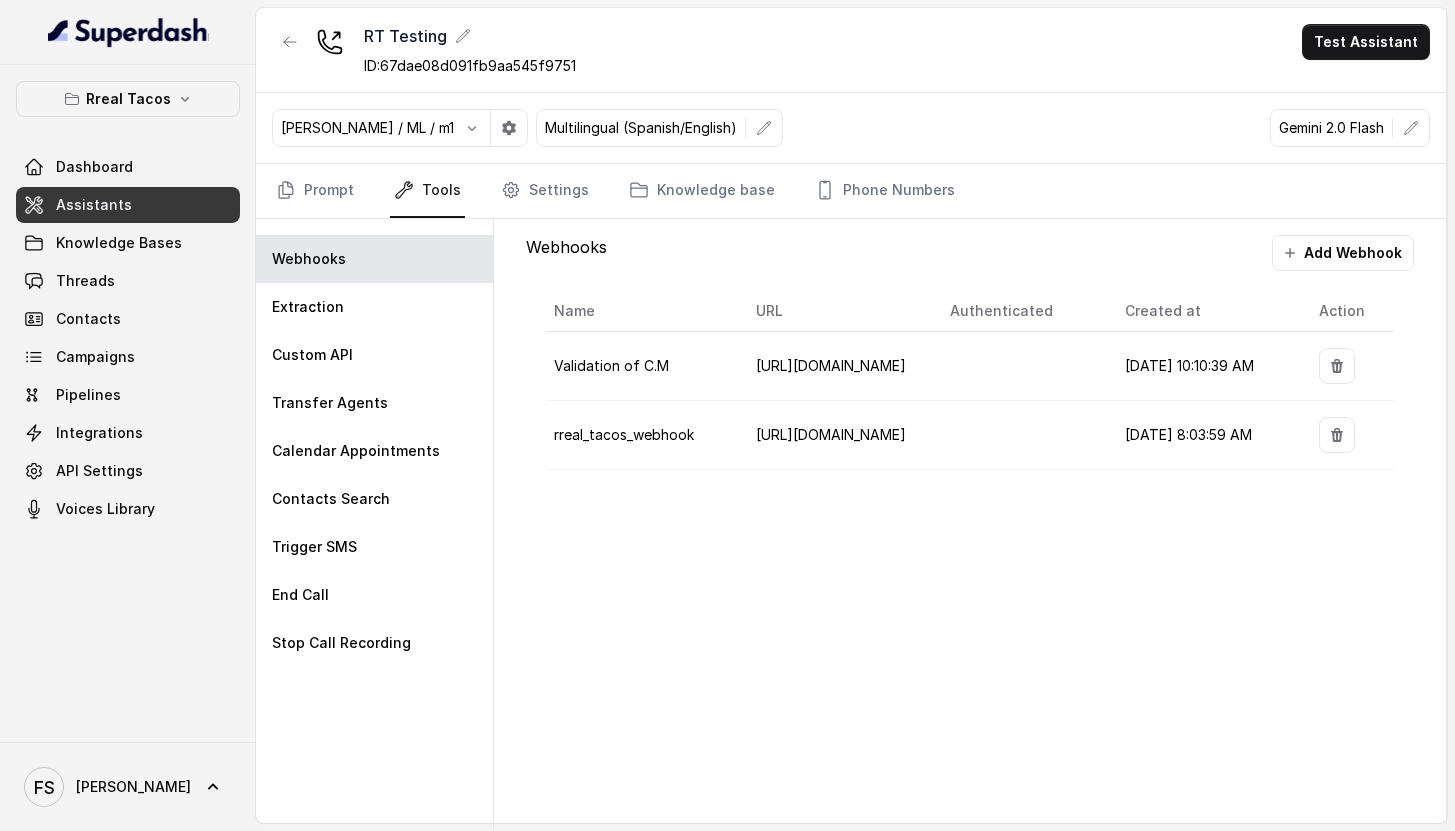 click on "Prompt Tools Settings Knowledge base Phone Numbers" at bounding box center [851, 191] 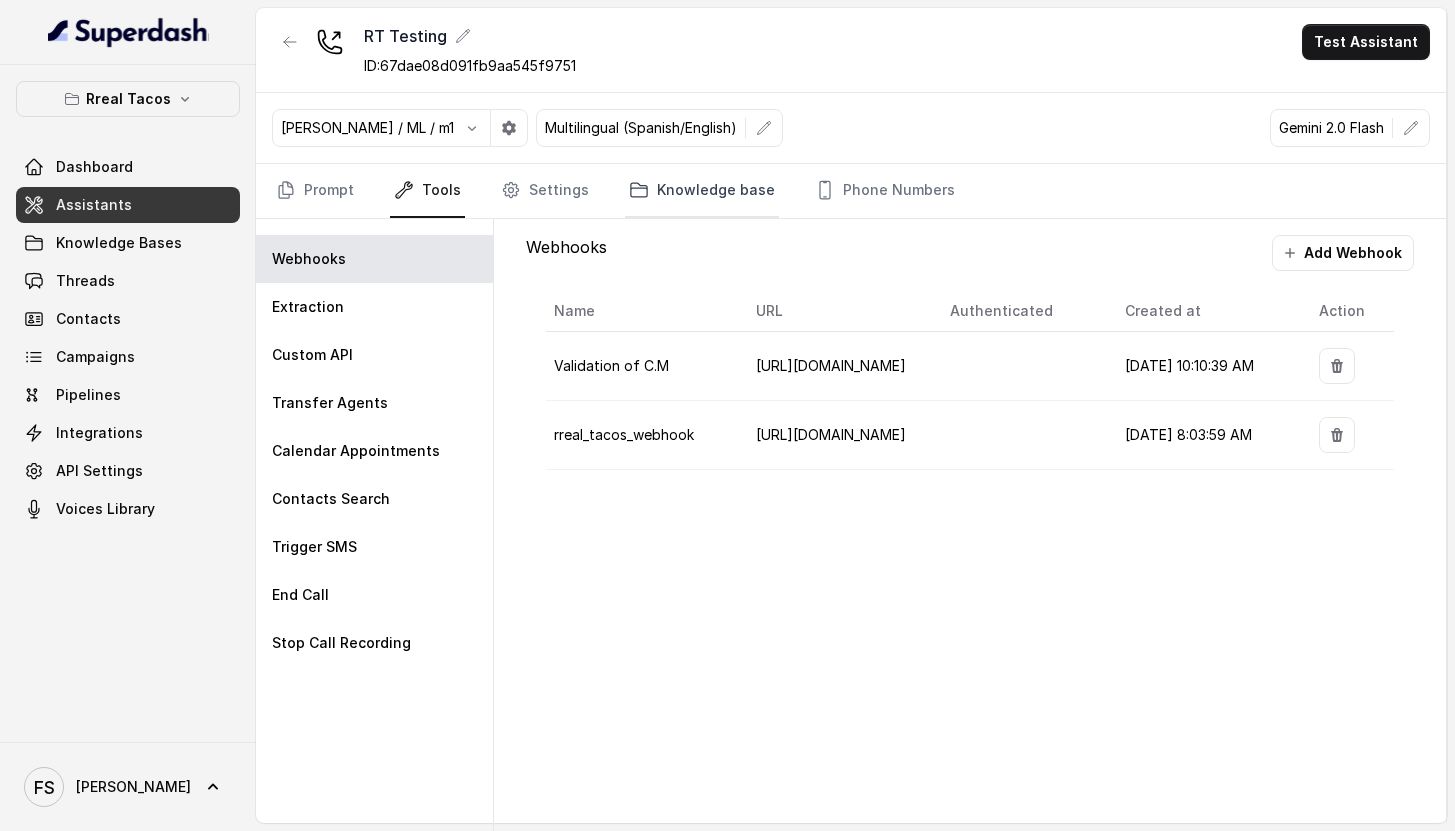click on "Knowledge base" at bounding box center (702, 191) 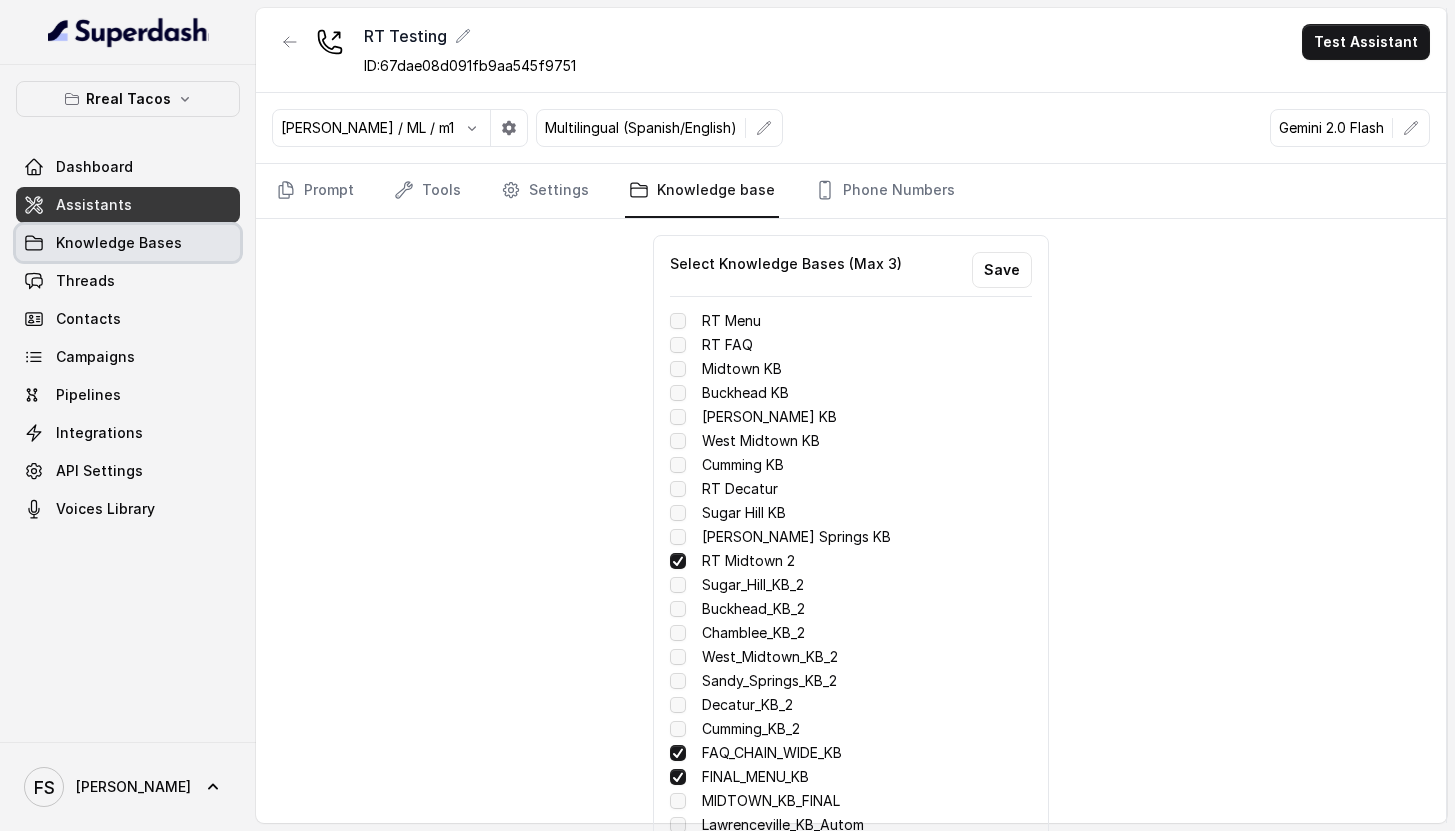 click on "Knowledge Bases" at bounding box center (128, 243) 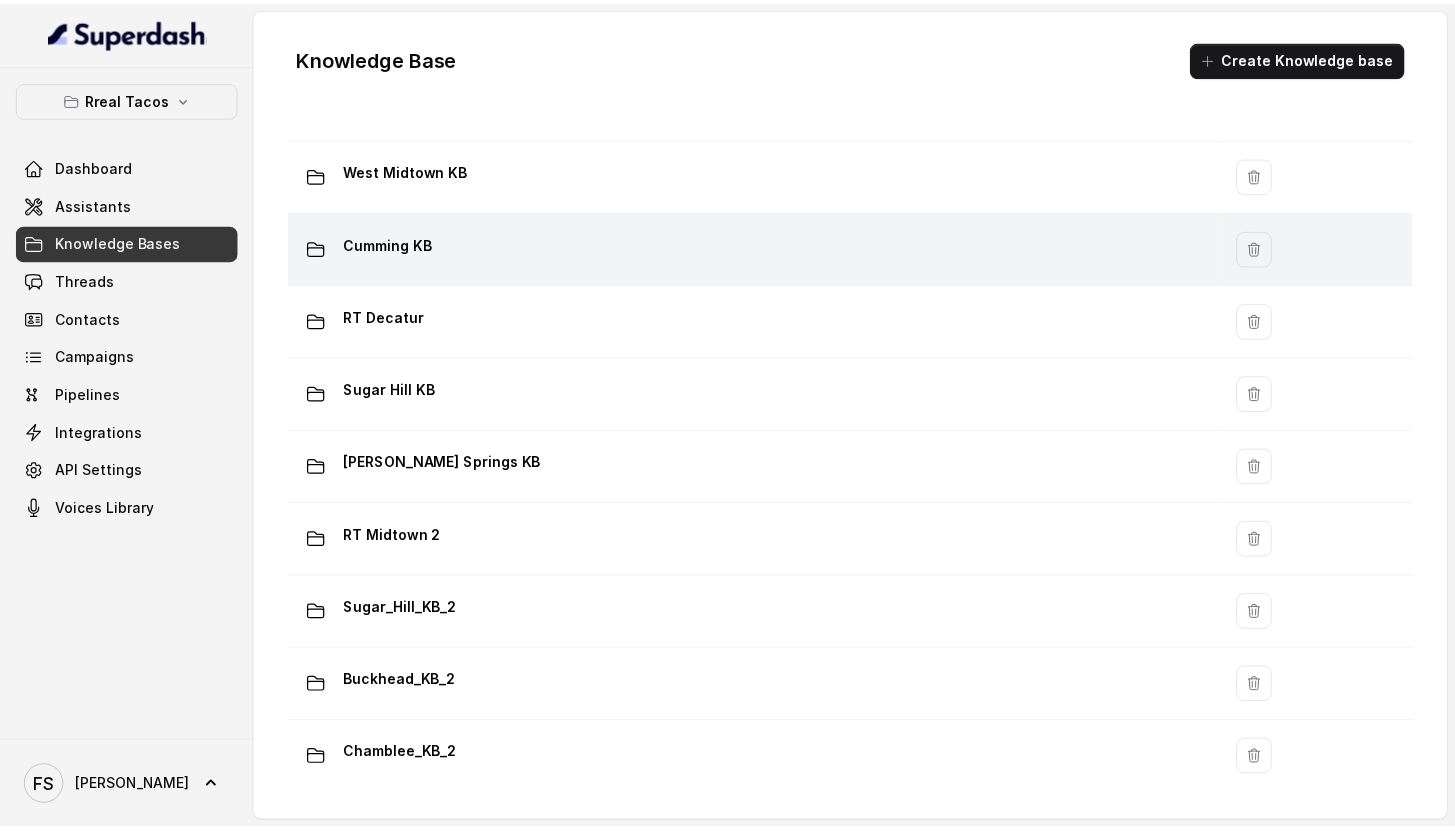 scroll, scrollTop: 507, scrollLeft: 0, axis: vertical 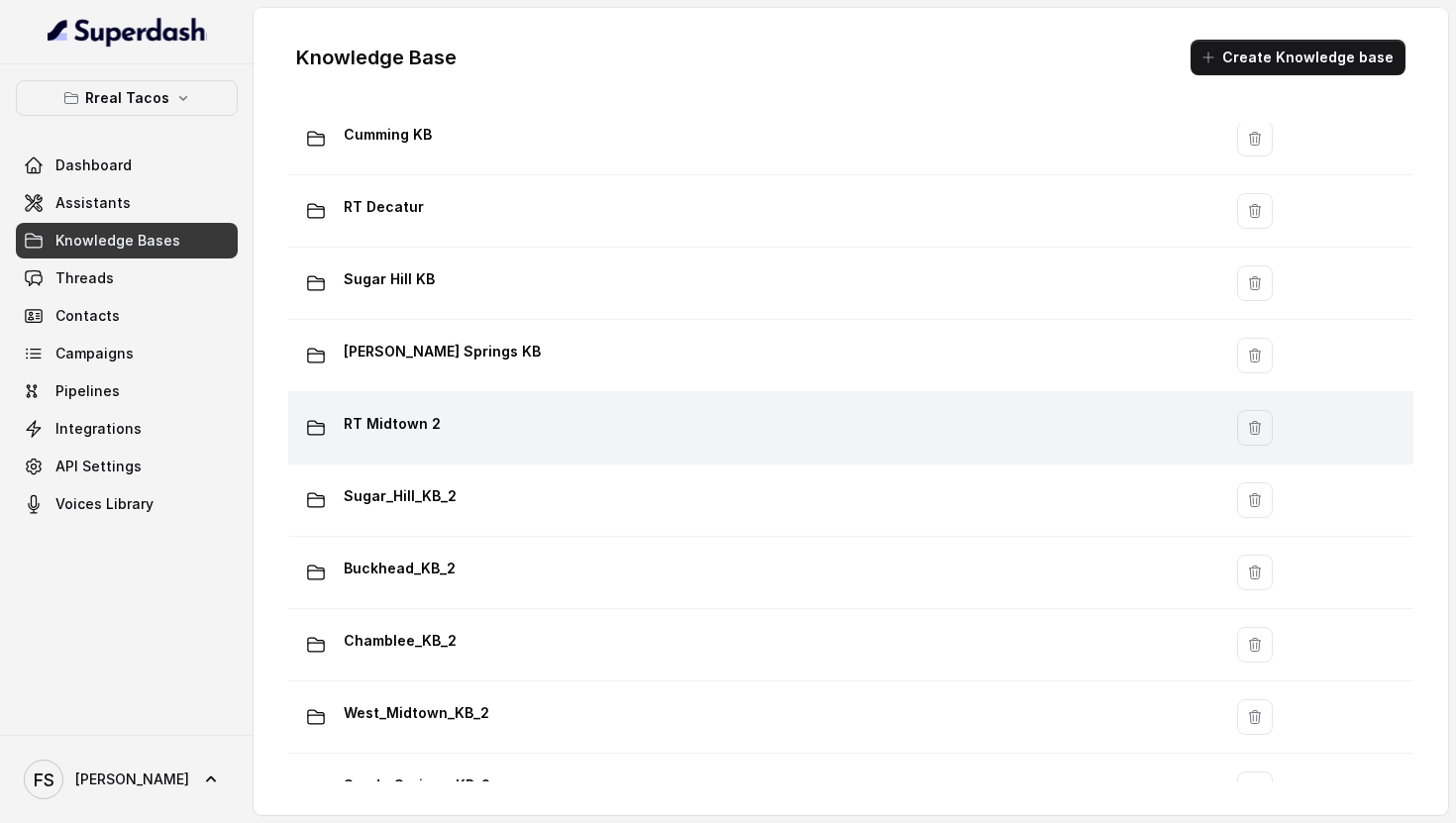 click on "RT Midtown 2" at bounding box center [751, 428] 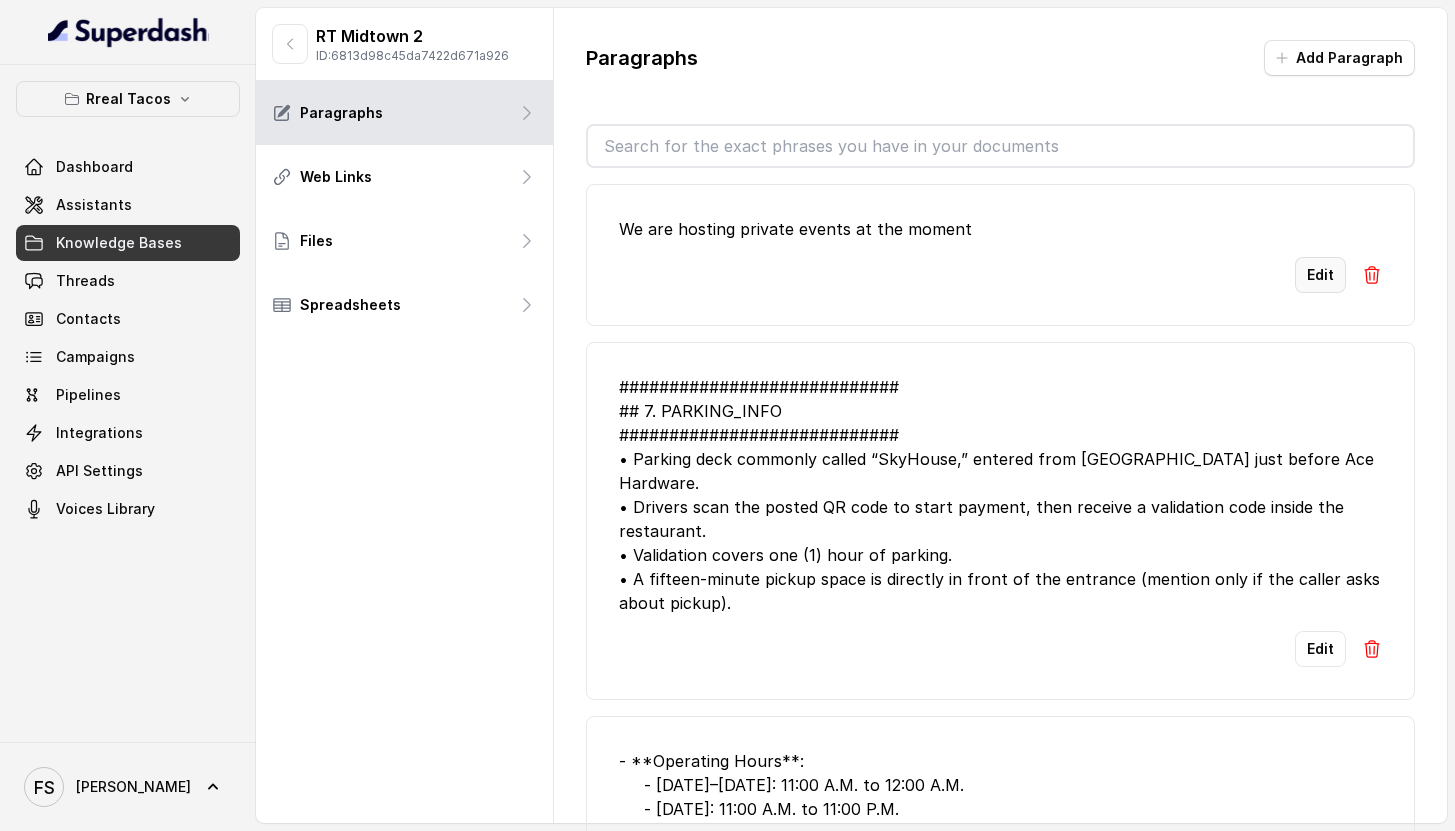 click on "Edit" at bounding box center (1320, 275) 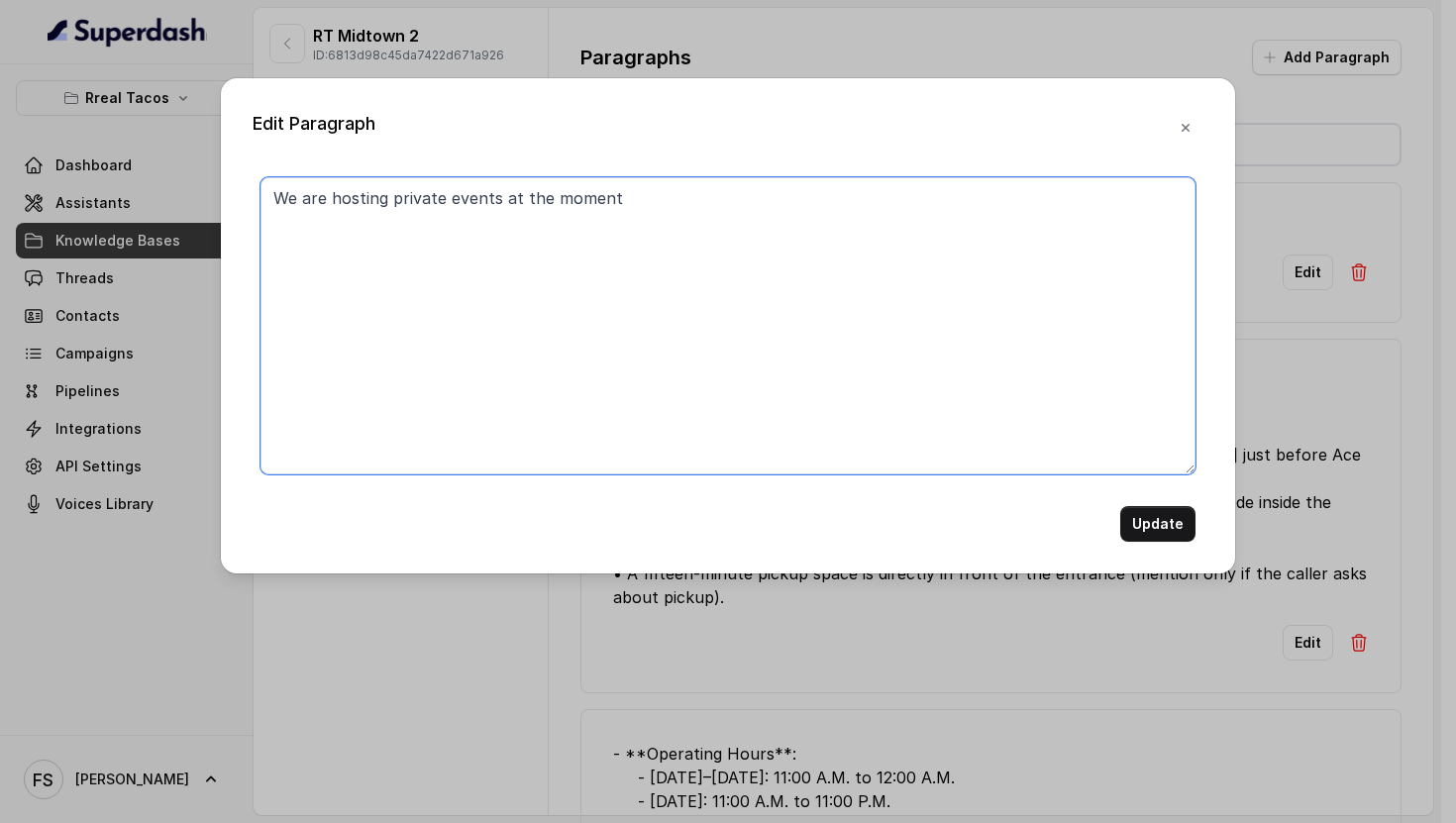 click on "We are hosting private events at the moment" at bounding box center (728, 326) 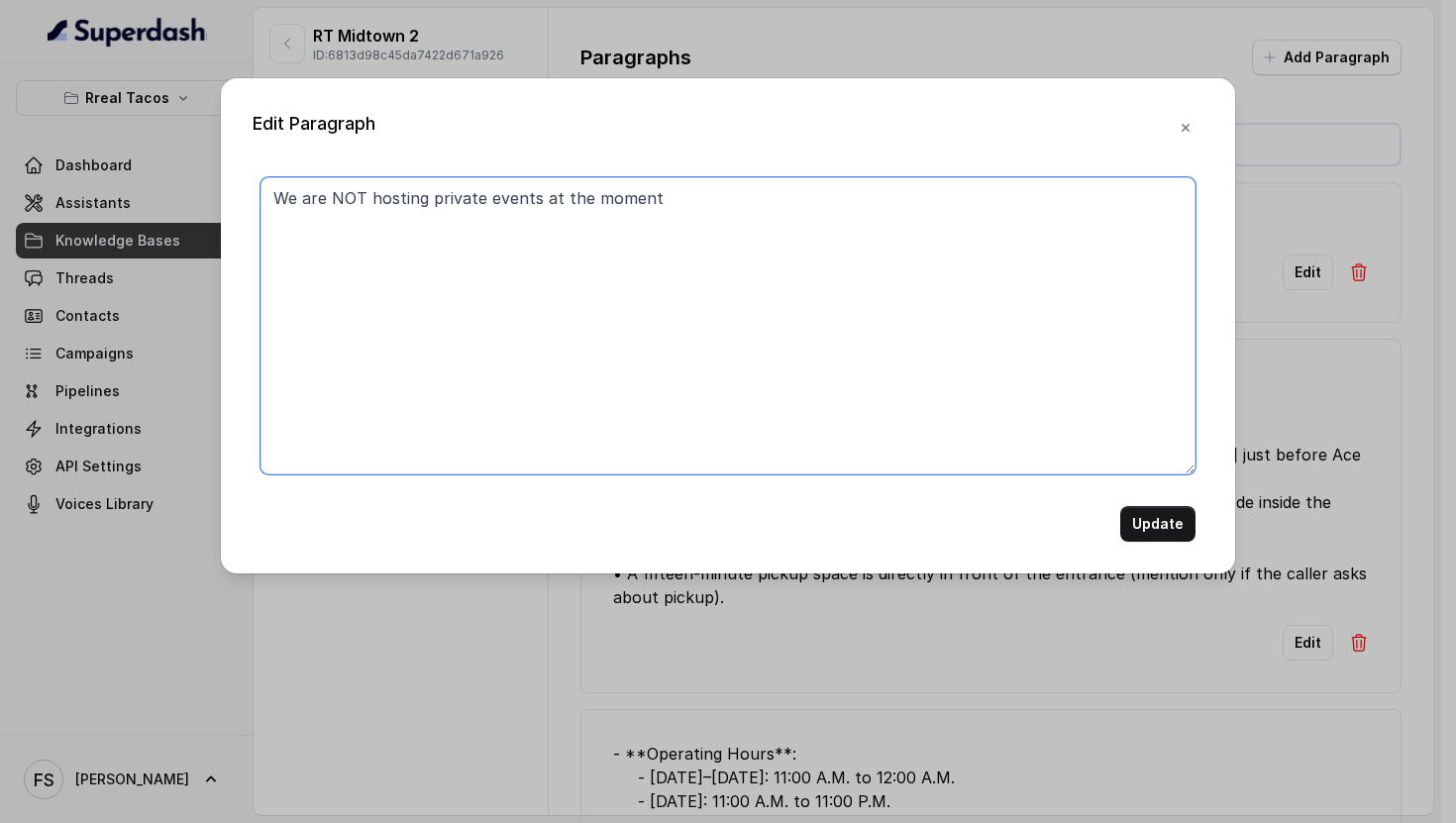 type on "We are NOT hosting private events at the moment" 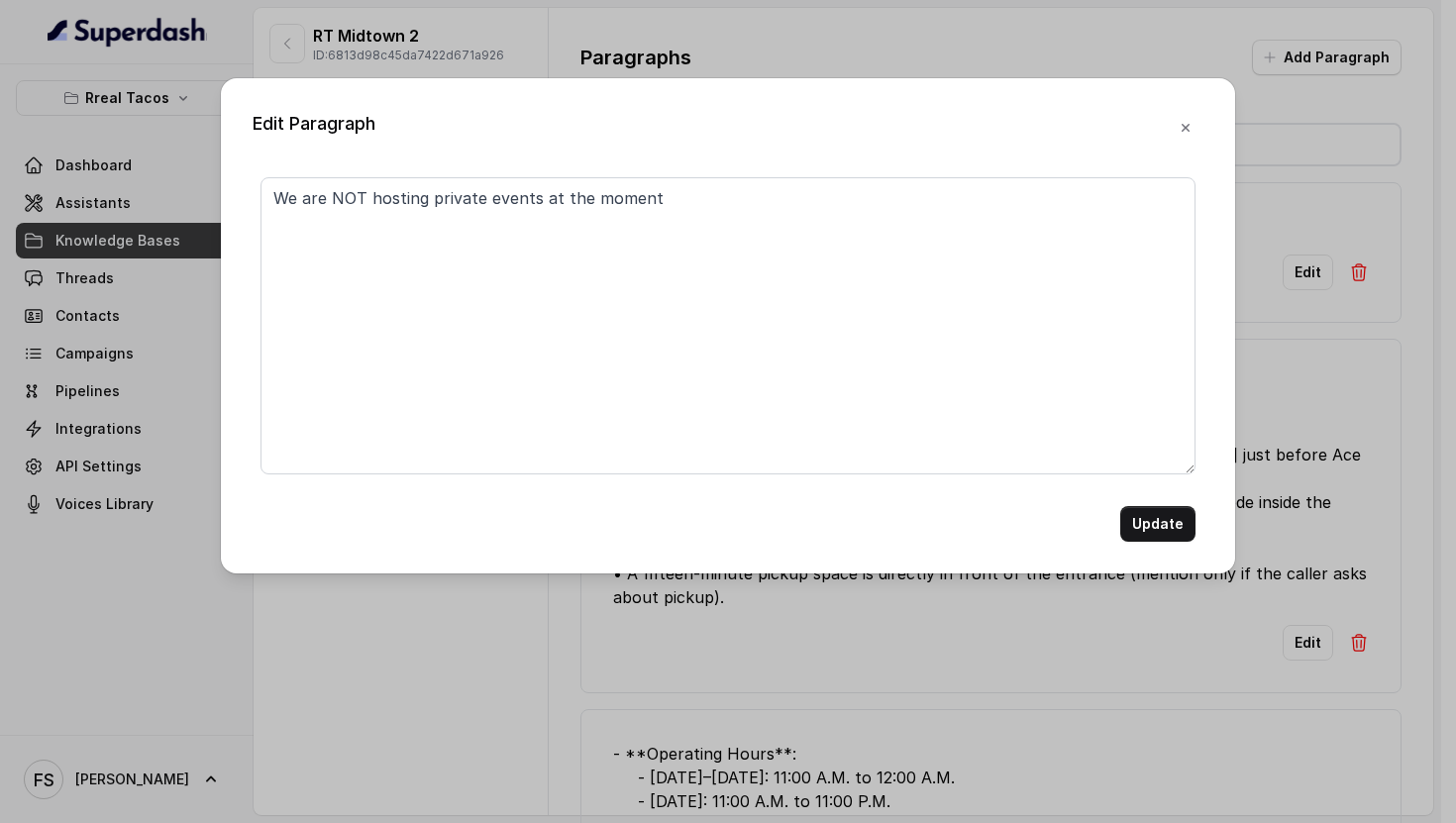 click on "Update" at bounding box center [1158, 524] 